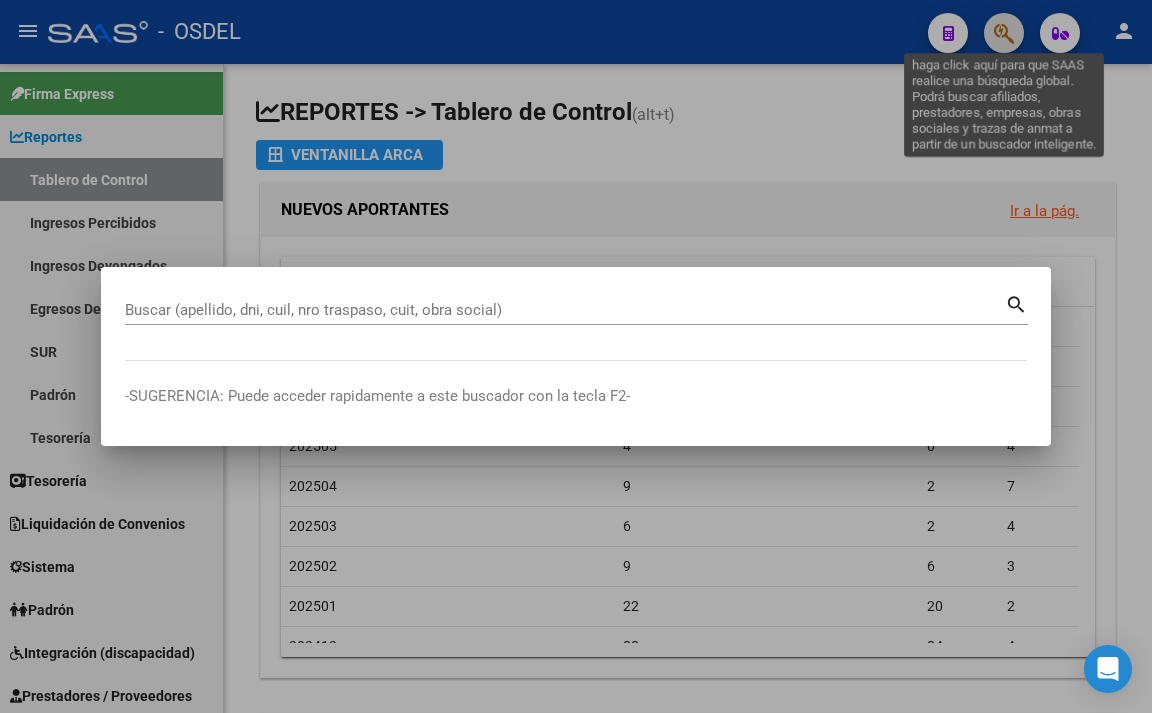 scroll, scrollTop: 0, scrollLeft: 0, axis: both 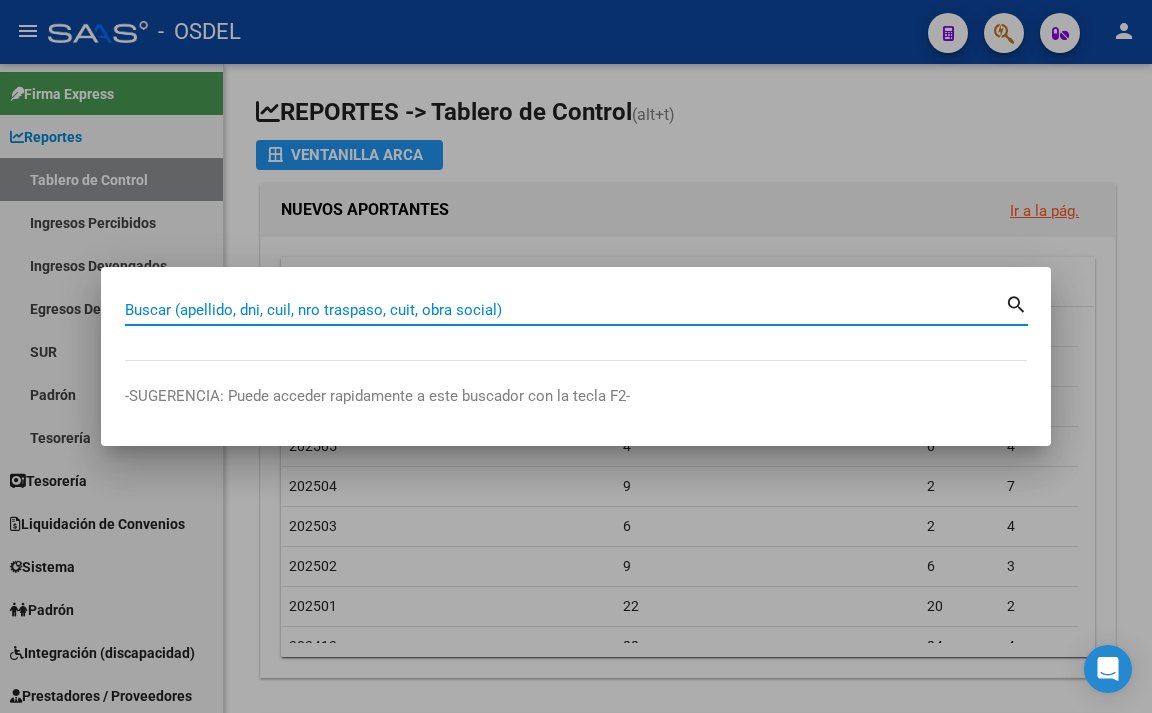 click on "Buscar (apellido, dni, cuil, nro traspaso, cuit, obra social)" at bounding box center (565, 310) 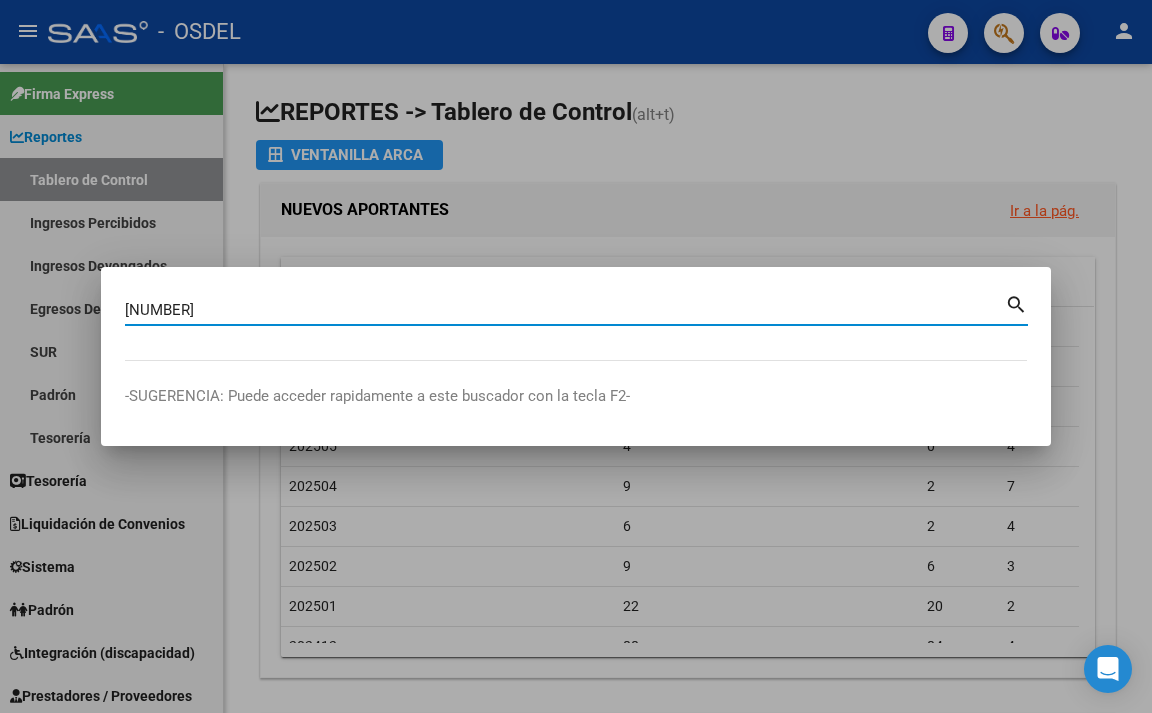 type on "[NUMBER]" 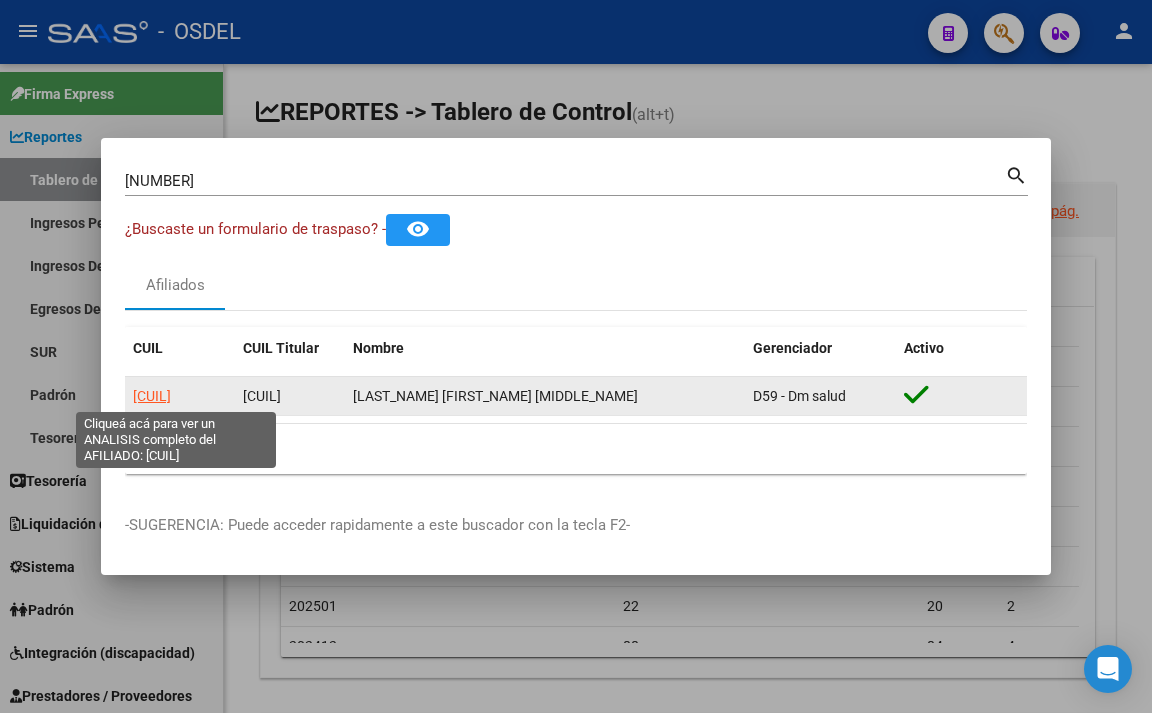 click on "[CUIL]" 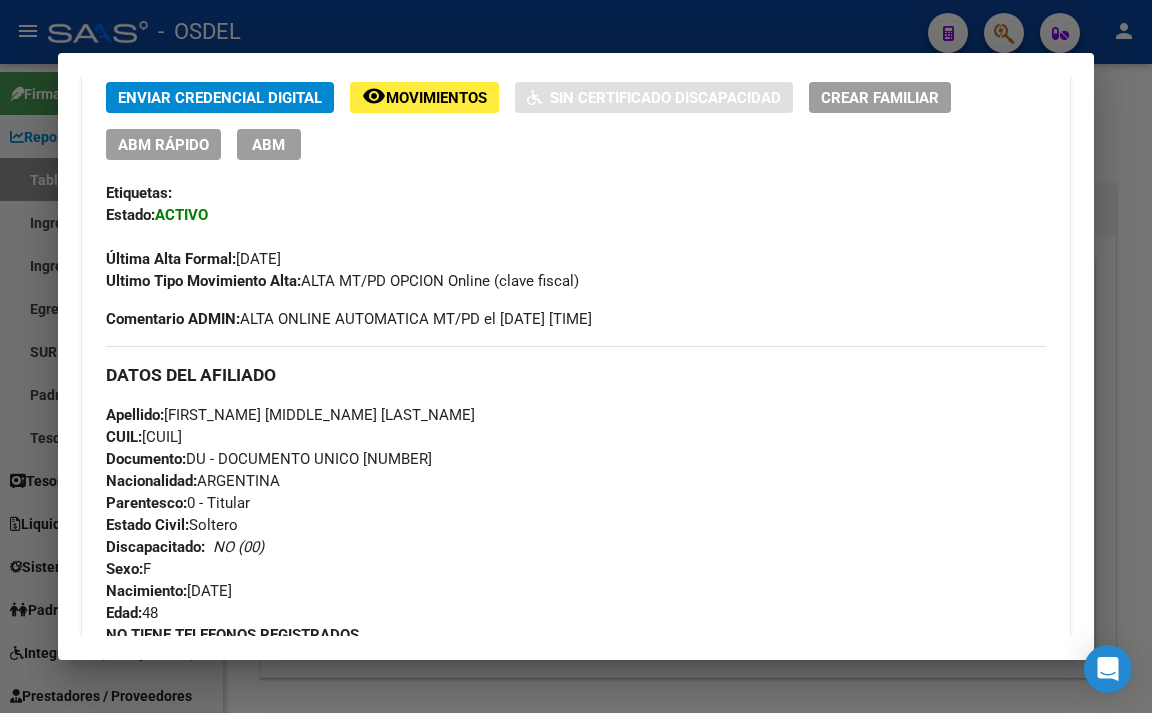 scroll, scrollTop: 500, scrollLeft: 0, axis: vertical 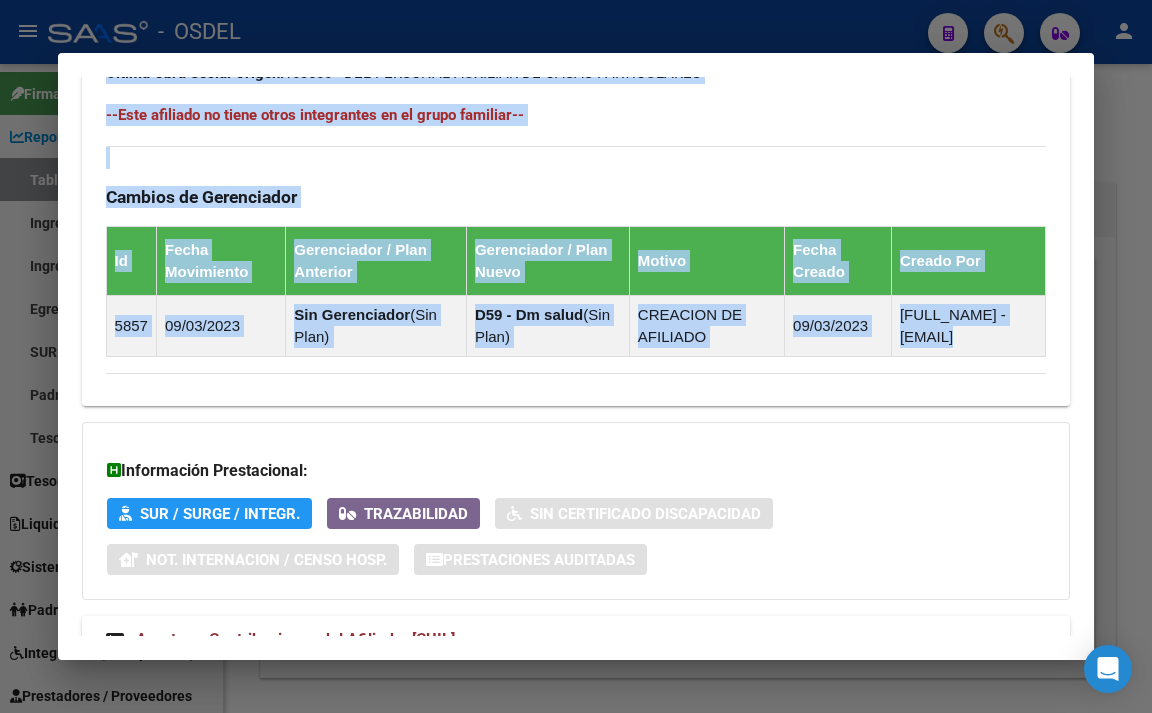 drag, startPoint x: 109, startPoint y: 170, endPoint x: 958, endPoint y: 405, distance: 880.9234 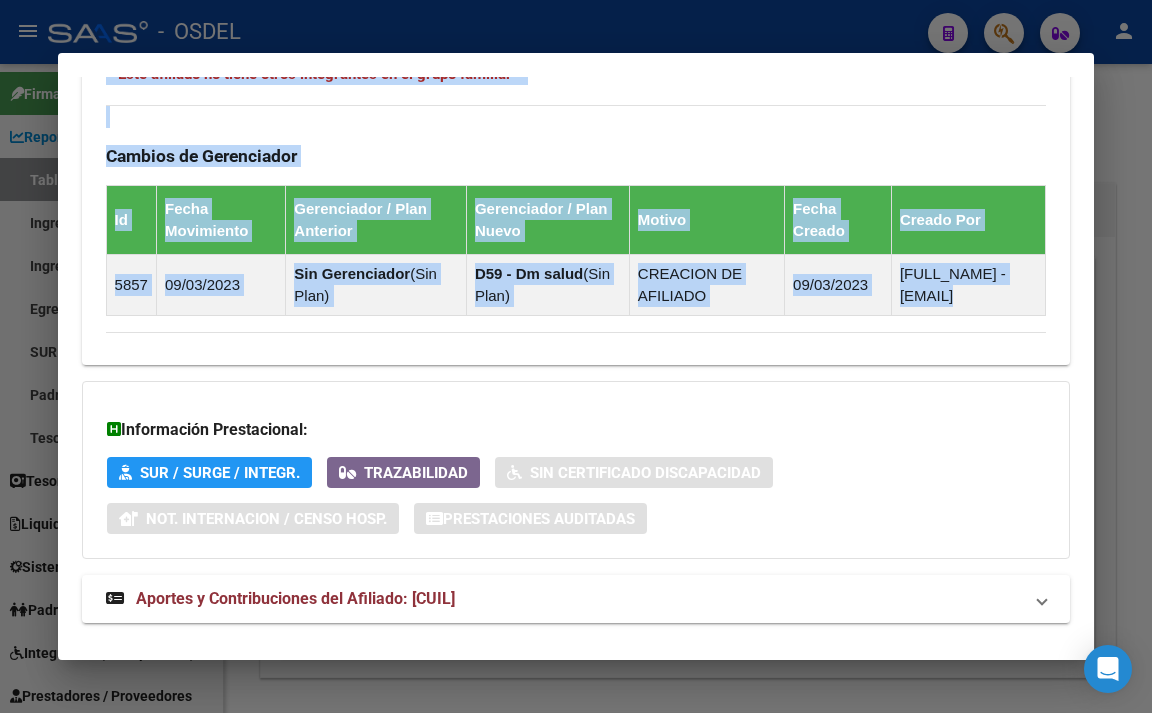scroll, scrollTop: 1388, scrollLeft: 0, axis: vertical 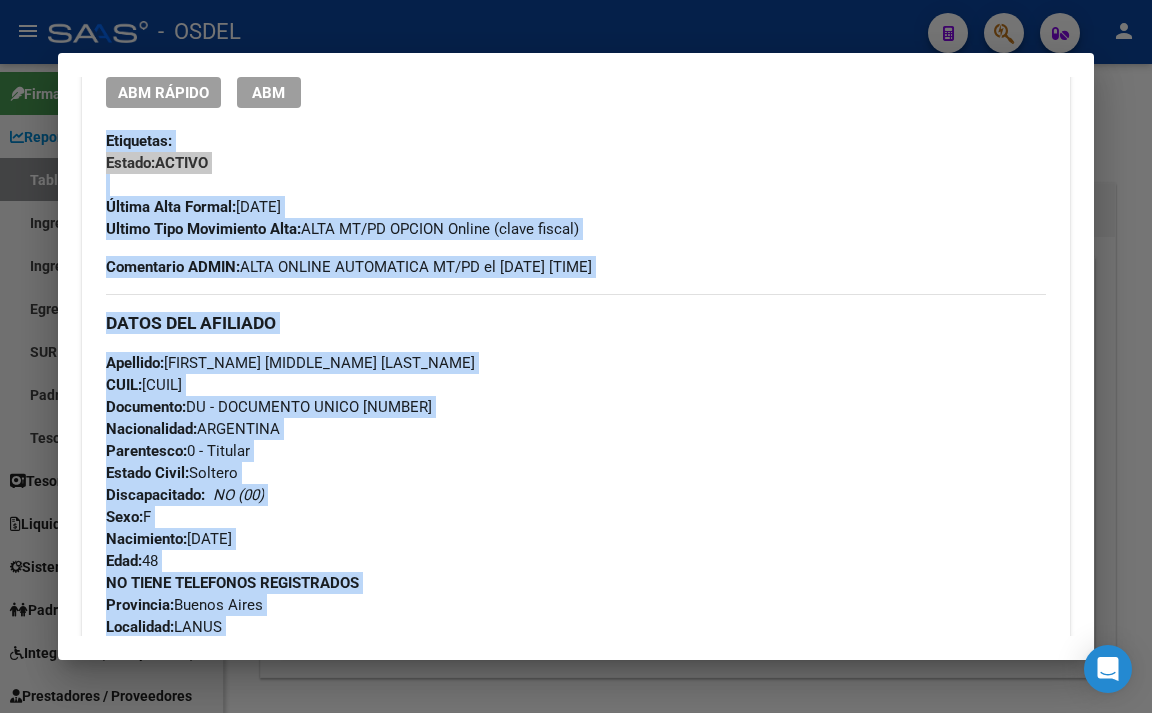 click on "Apellido:  [FIRST_NAME] [MIDDLE_NAME] [LAST_NAME]   CUIL:  [CUIL] Documento:  DU - DOCUMENTO UNICO [NUMBER]  Nacionalidad:  ARGENTINA Parentesco:  0 - Titular Estado Civil:  Soltero Discapacitado:    NO (00) Sexo:  F Nacimiento:  [DATE] Edad:  48" at bounding box center [576, 462] 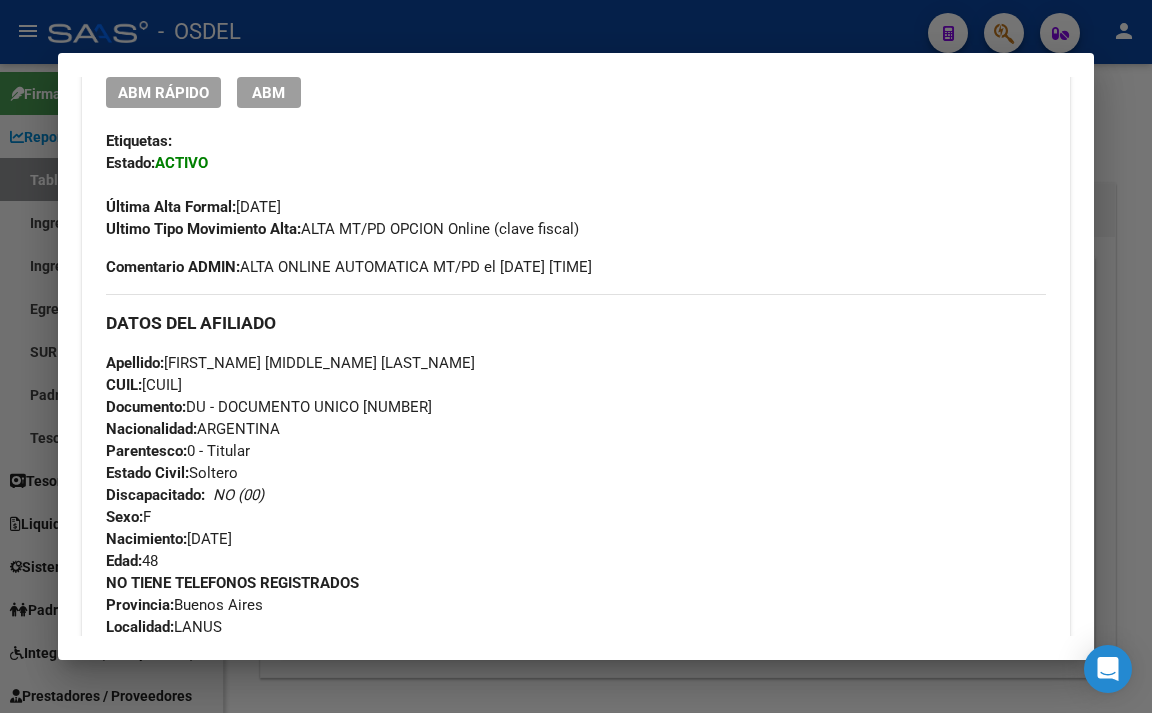 click on "ABM" at bounding box center (269, 92) 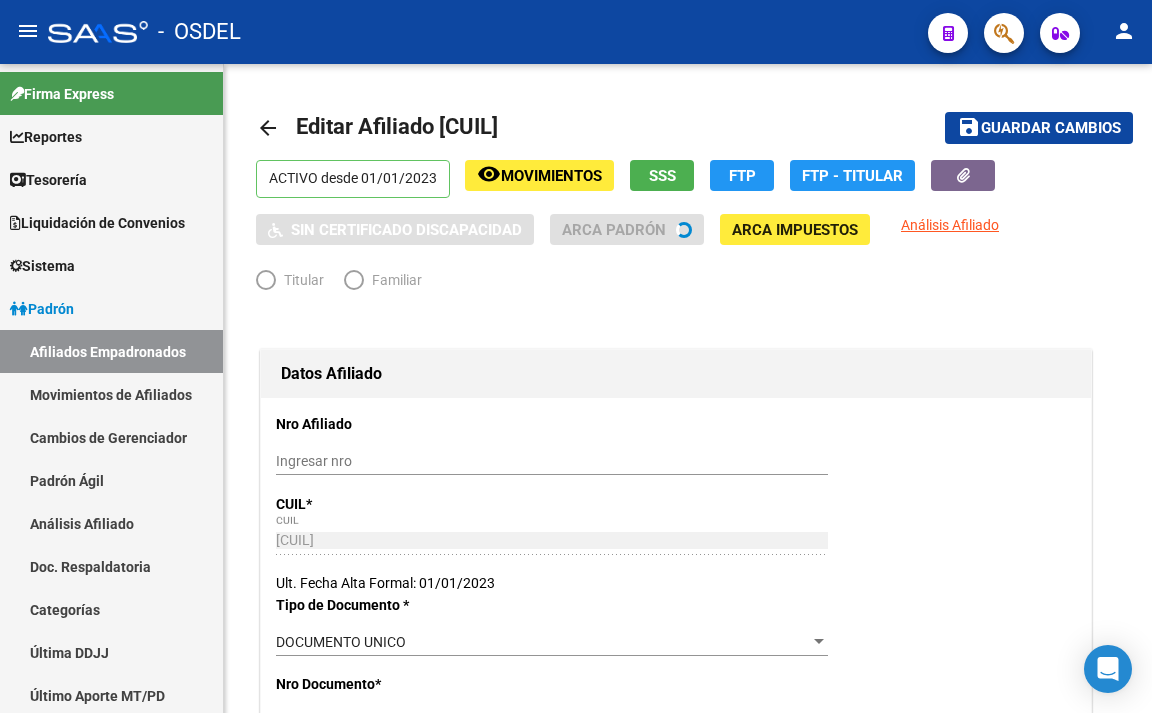 radio on "true" 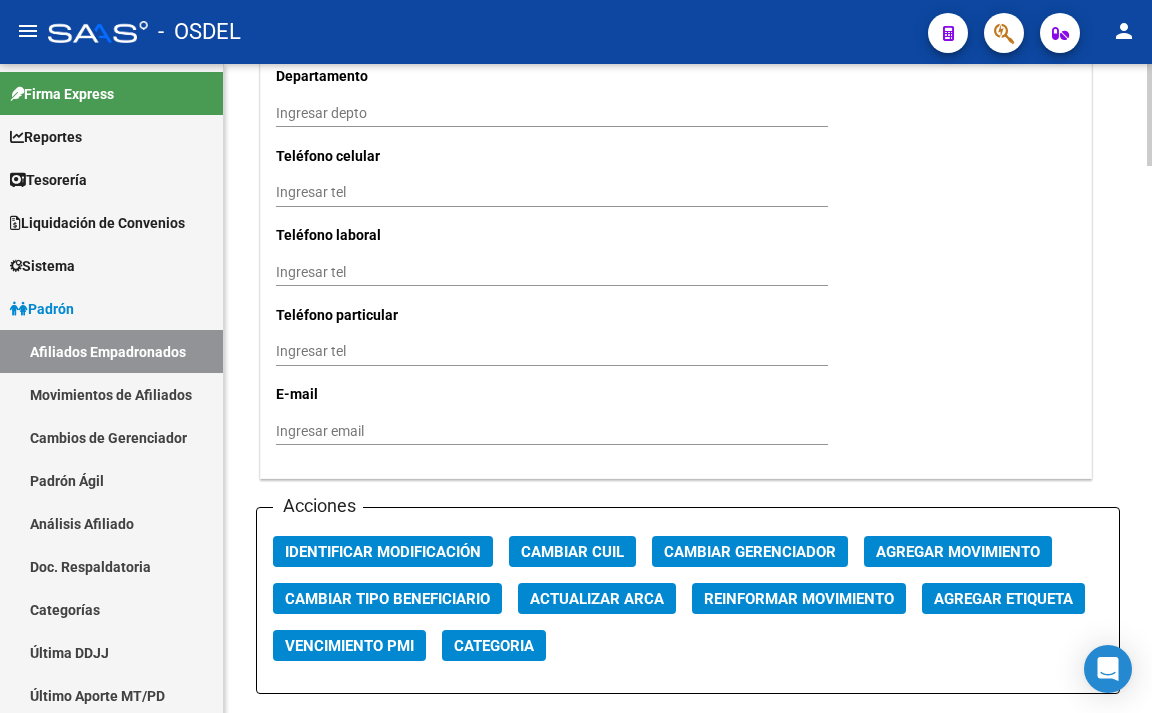 scroll, scrollTop: 2000, scrollLeft: 0, axis: vertical 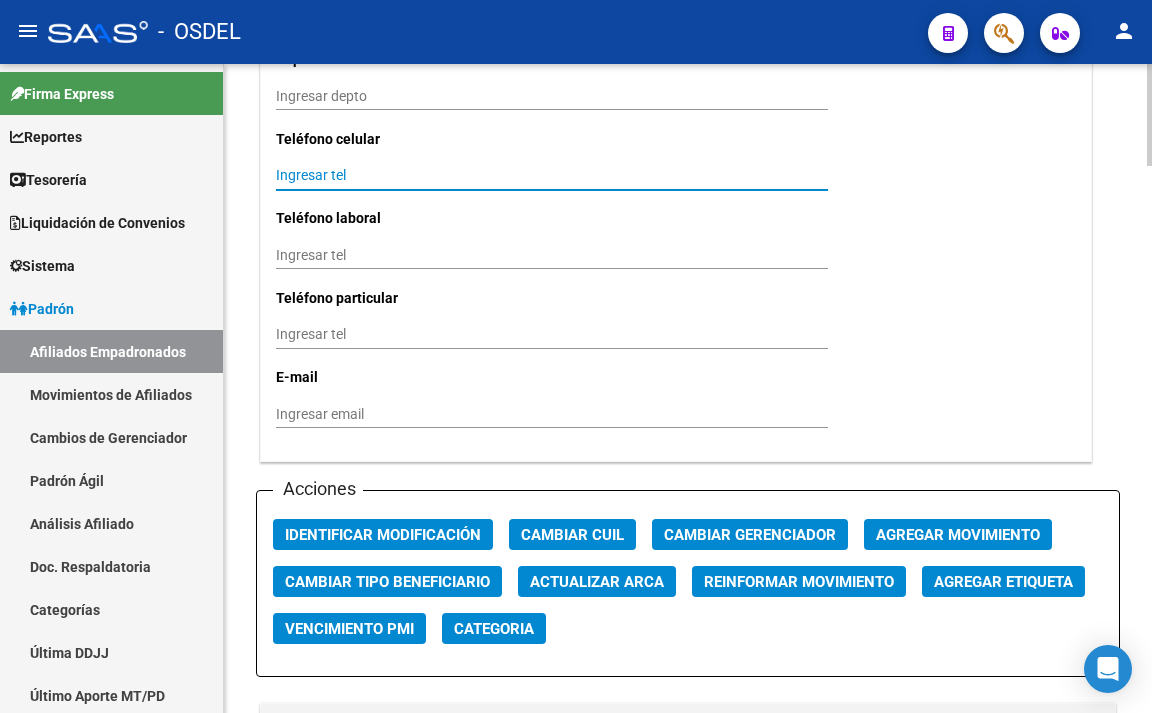 click on "Ingresar tel" at bounding box center [552, 175] 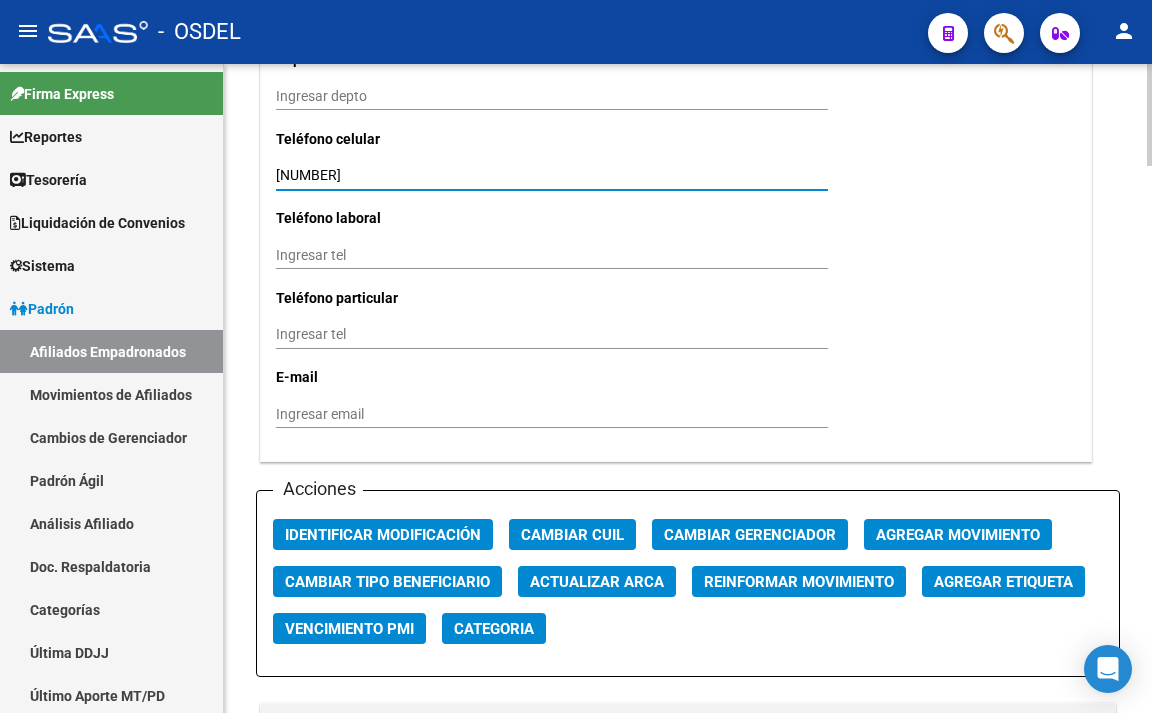 type on "[NUMBER]" 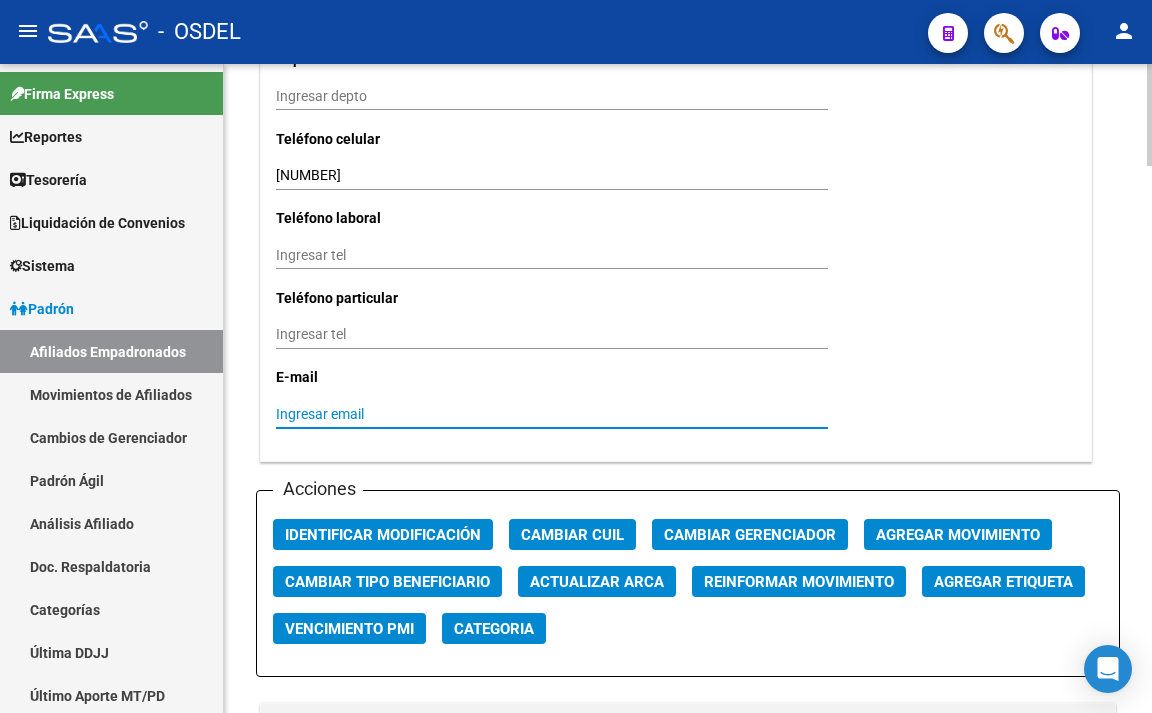 click on "Ingresar email" at bounding box center [552, 414] 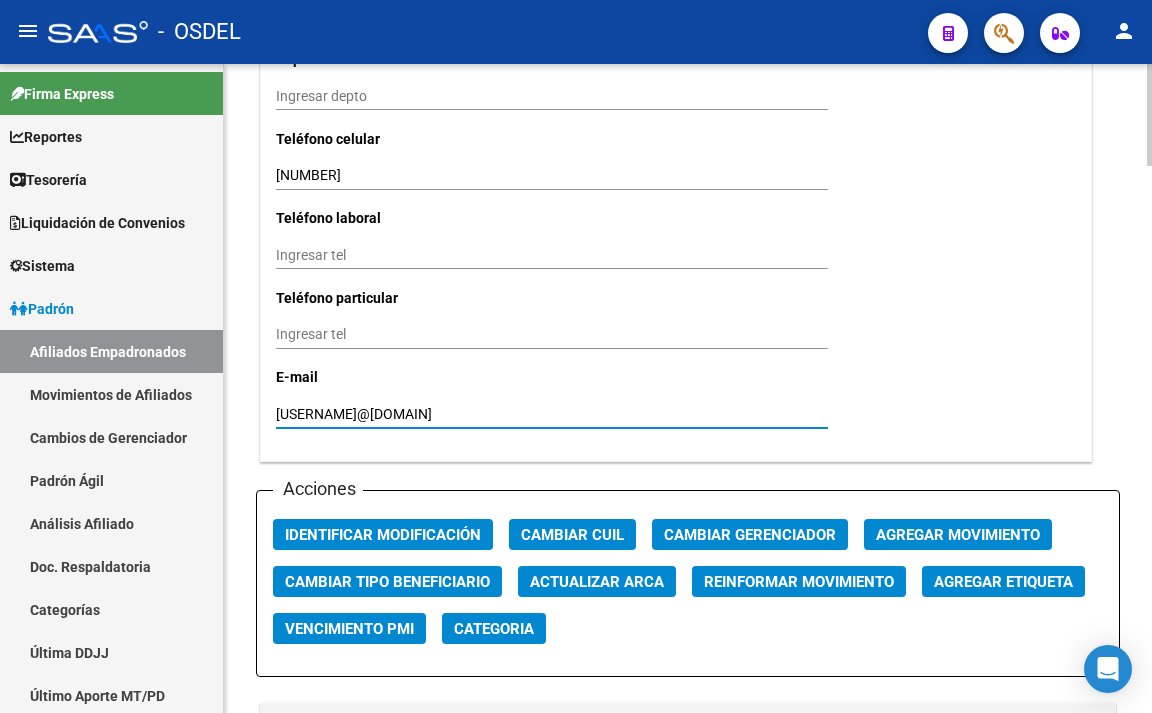 type on "[USERNAME]@[DOMAIN]" 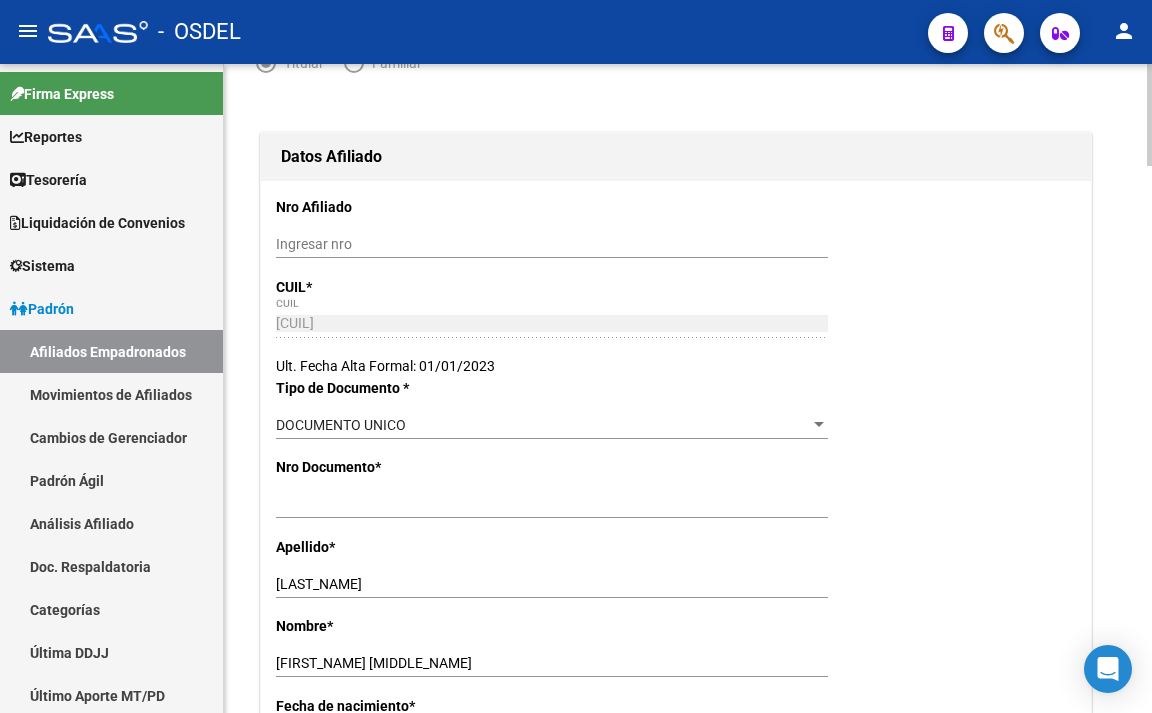 scroll, scrollTop: 0, scrollLeft: 0, axis: both 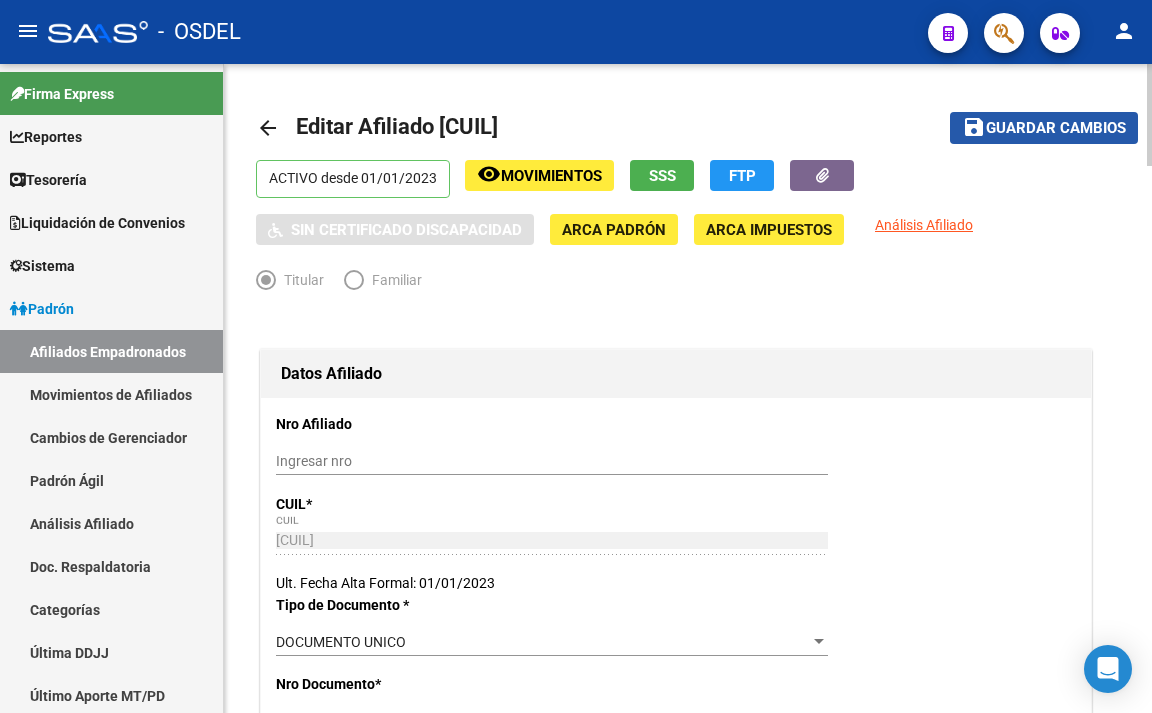 click on "Guardar cambios" 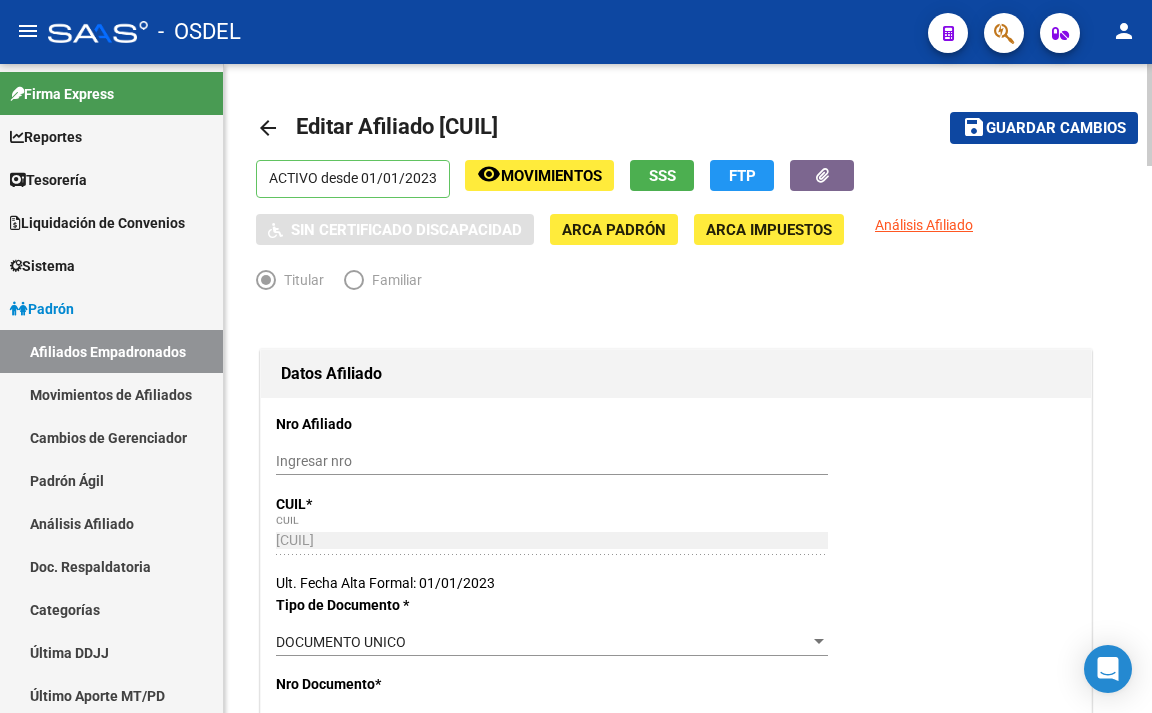 click on "save Guardar cambios" 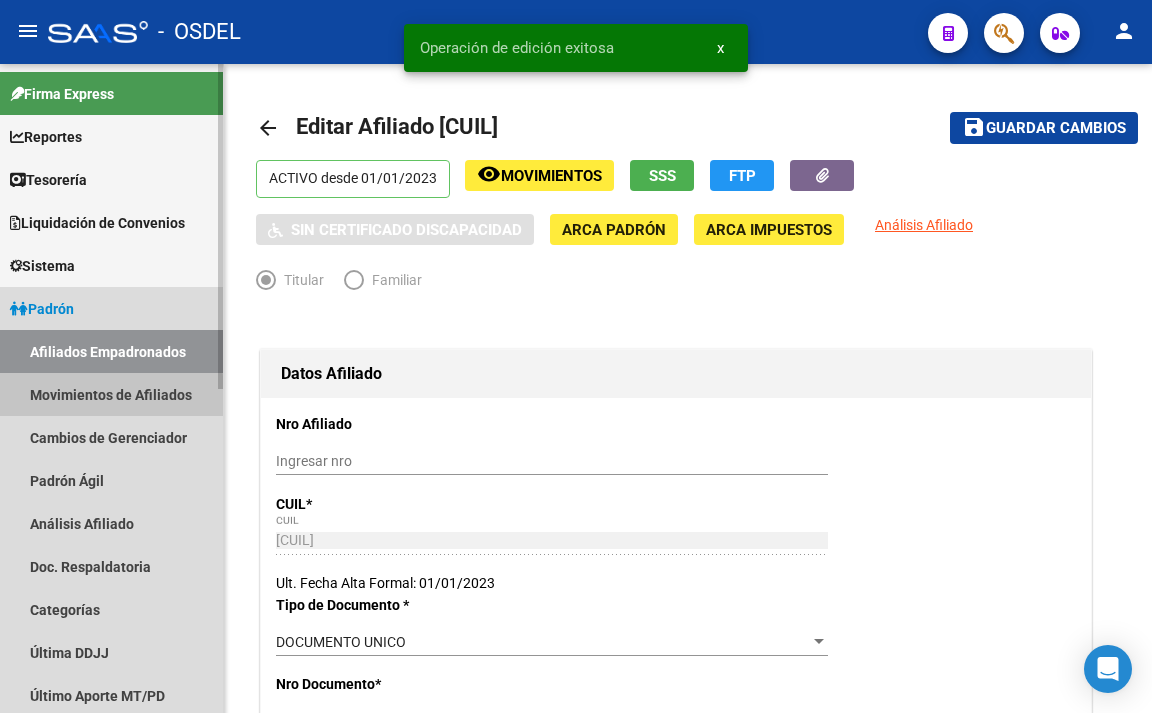click on "Movimientos de Afiliados" at bounding box center (111, 394) 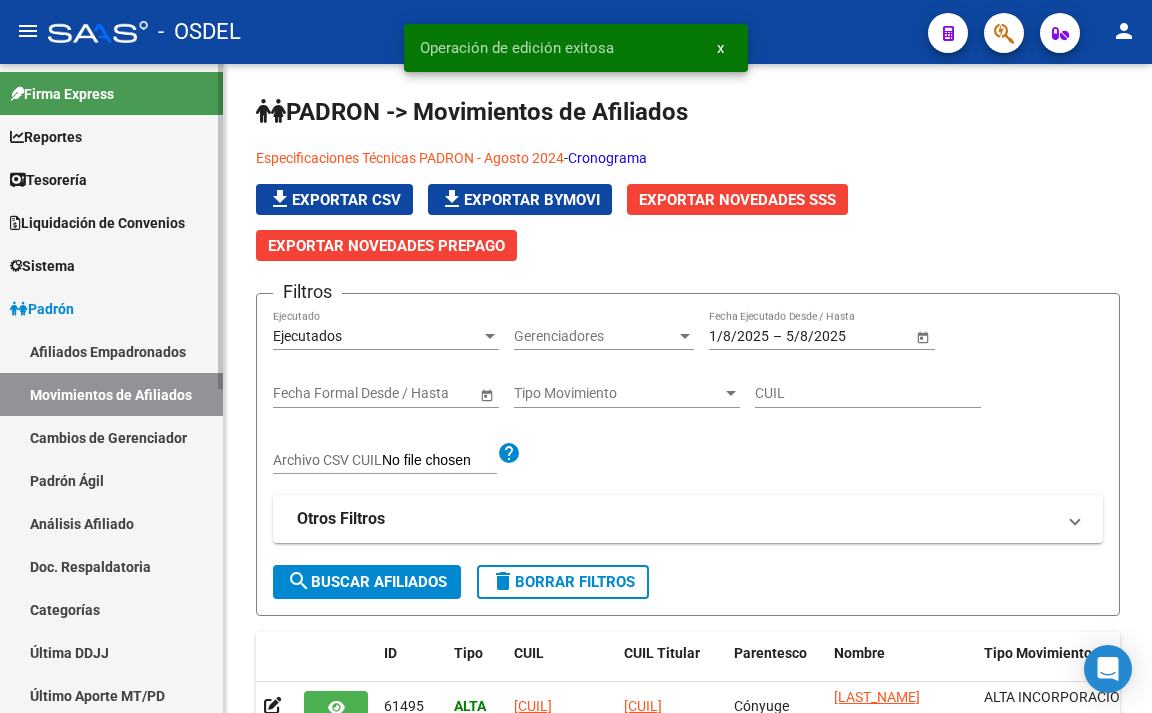 click on "Padrón" at bounding box center [42, 309] 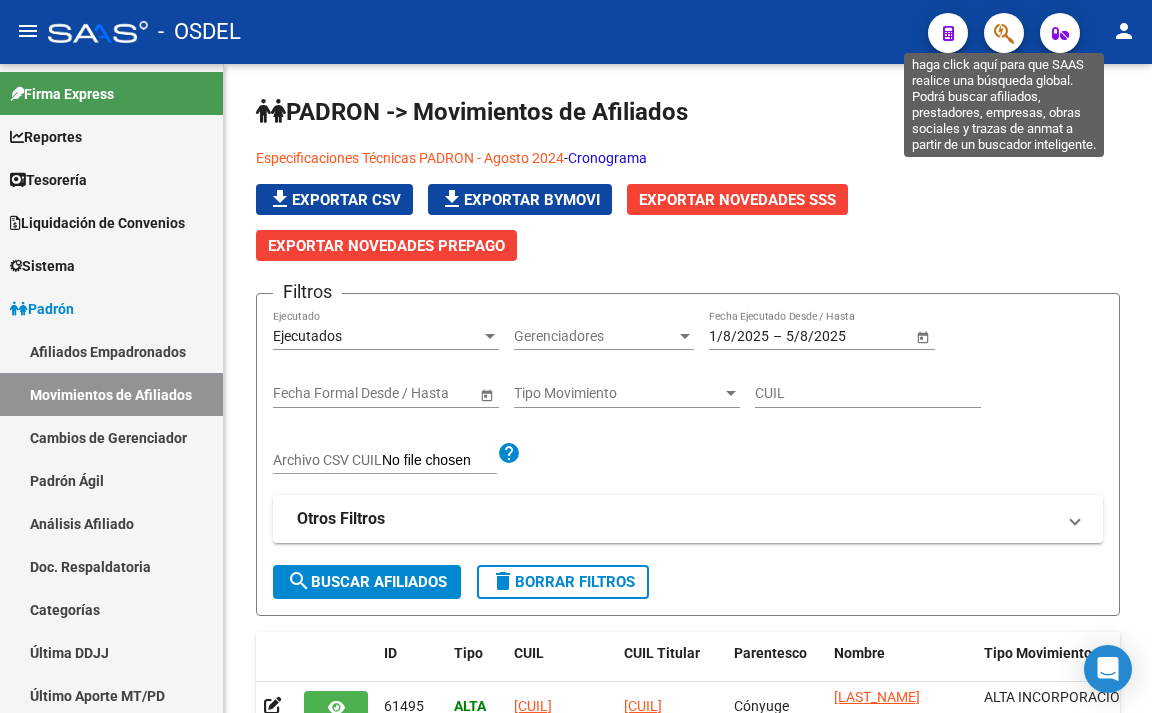 click 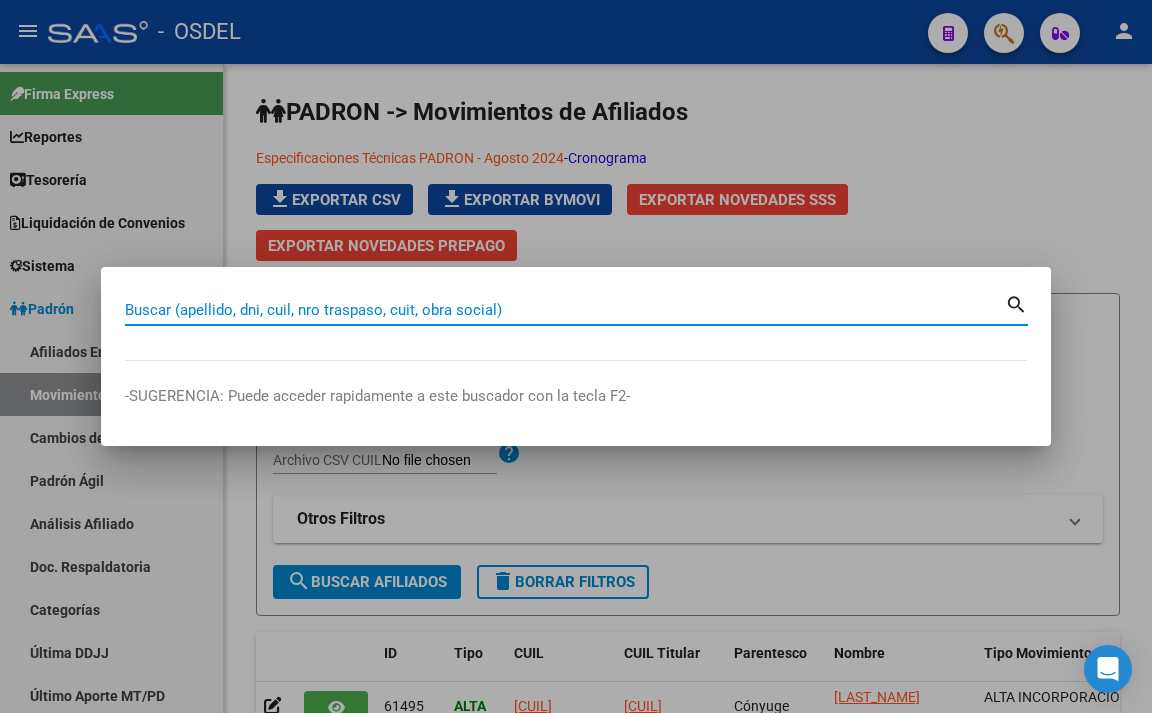 click on "Buscar (apellido, dni, cuil, nro traspaso, cuit, obra social)" at bounding box center [565, 310] 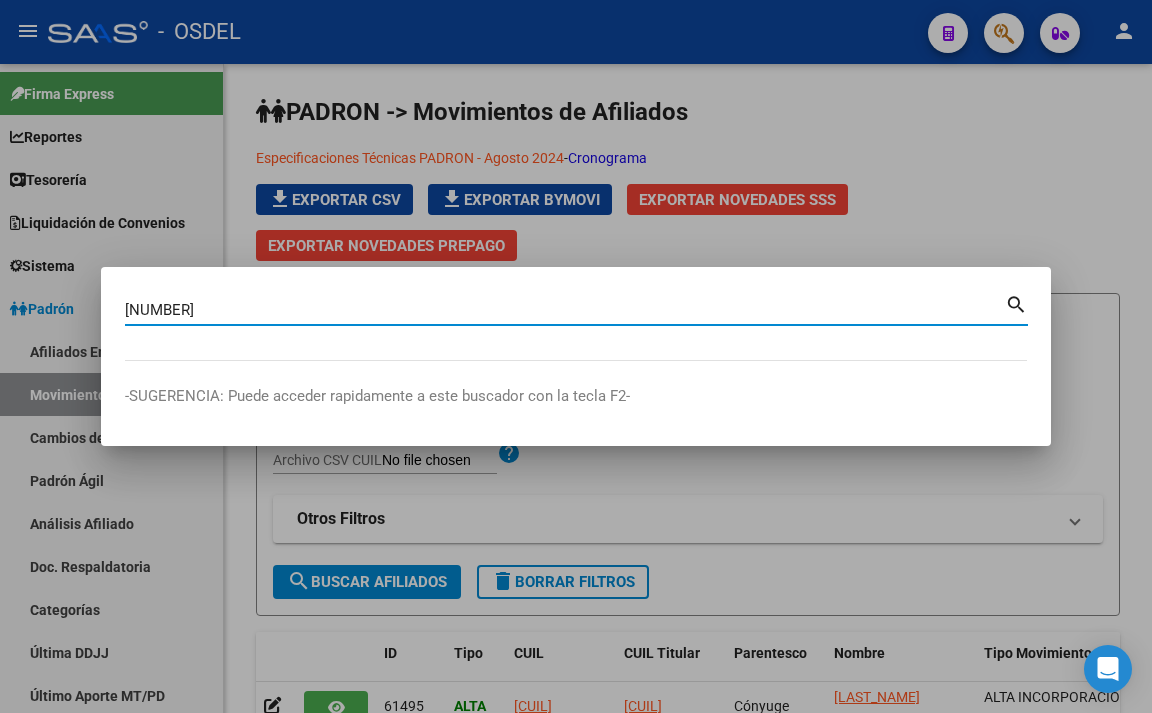 type on "[NUMBER]" 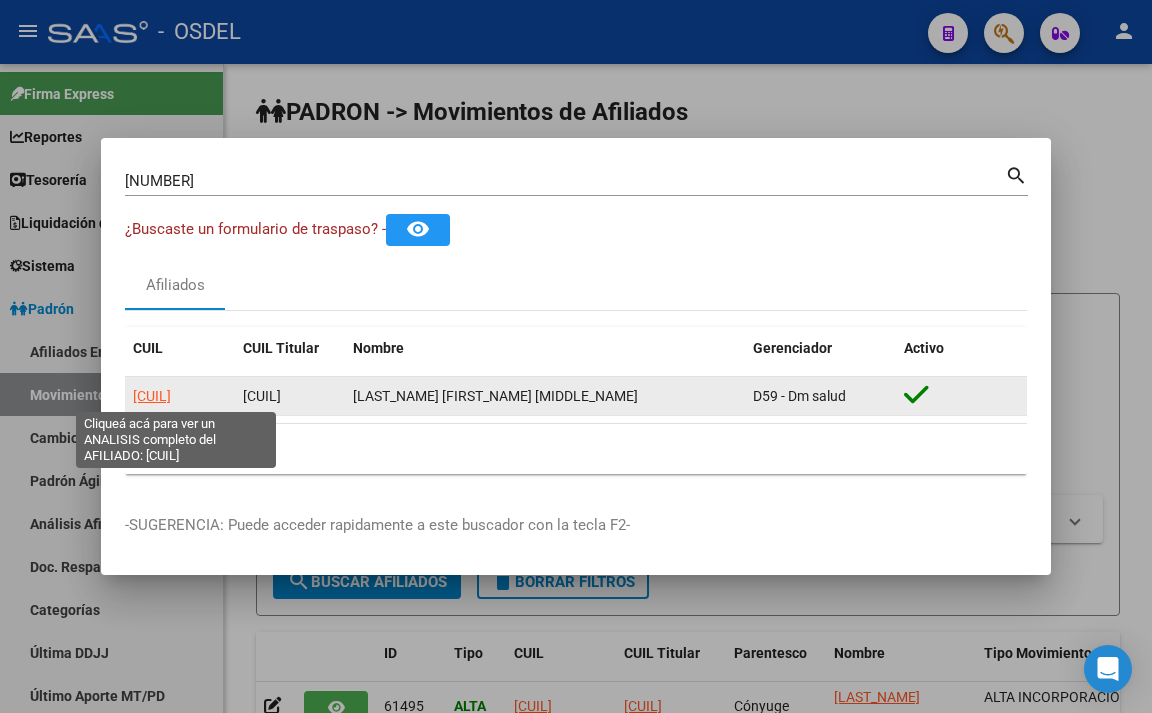click on "[CUIL]" 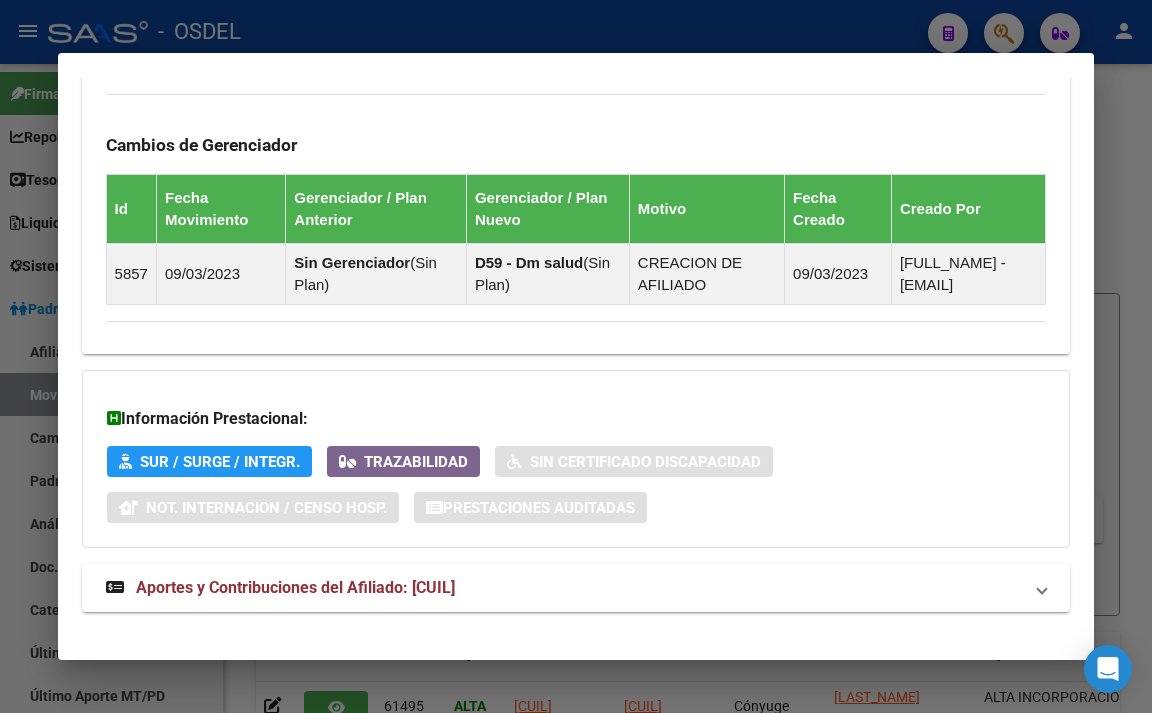 scroll, scrollTop: 1366, scrollLeft: 0, axis: vertical 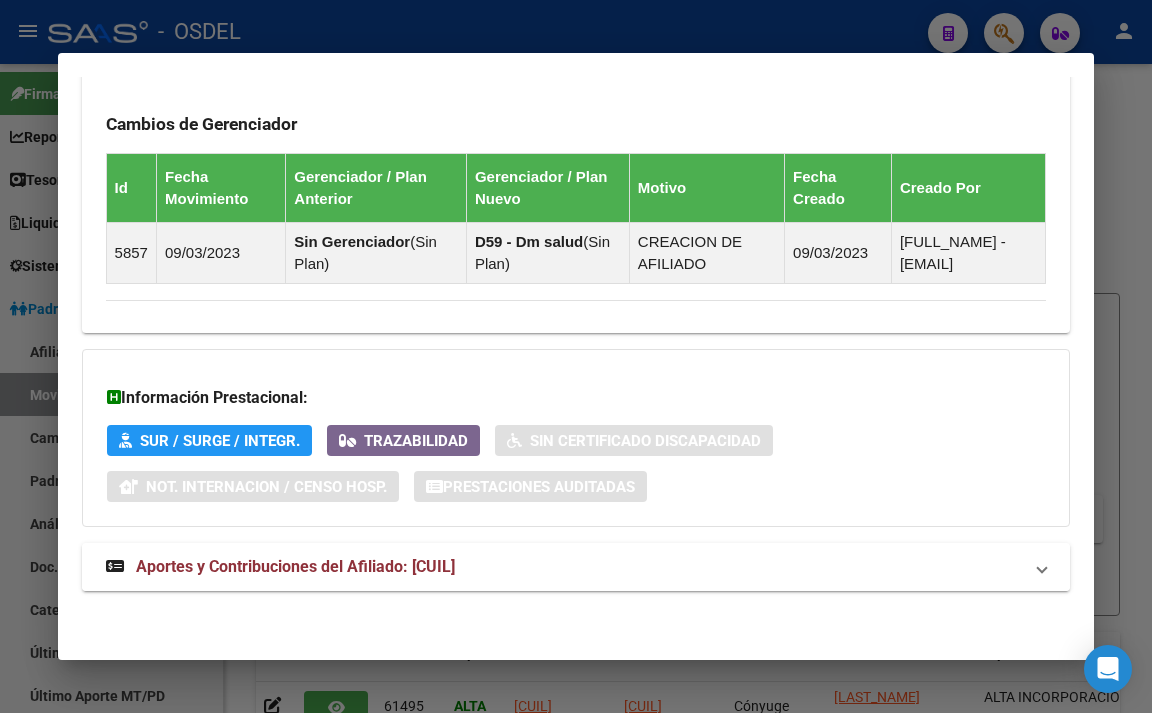 click on "Aportes y Contribuciones del Afiliado: [CUIL]" at bounding box center (295, 566) 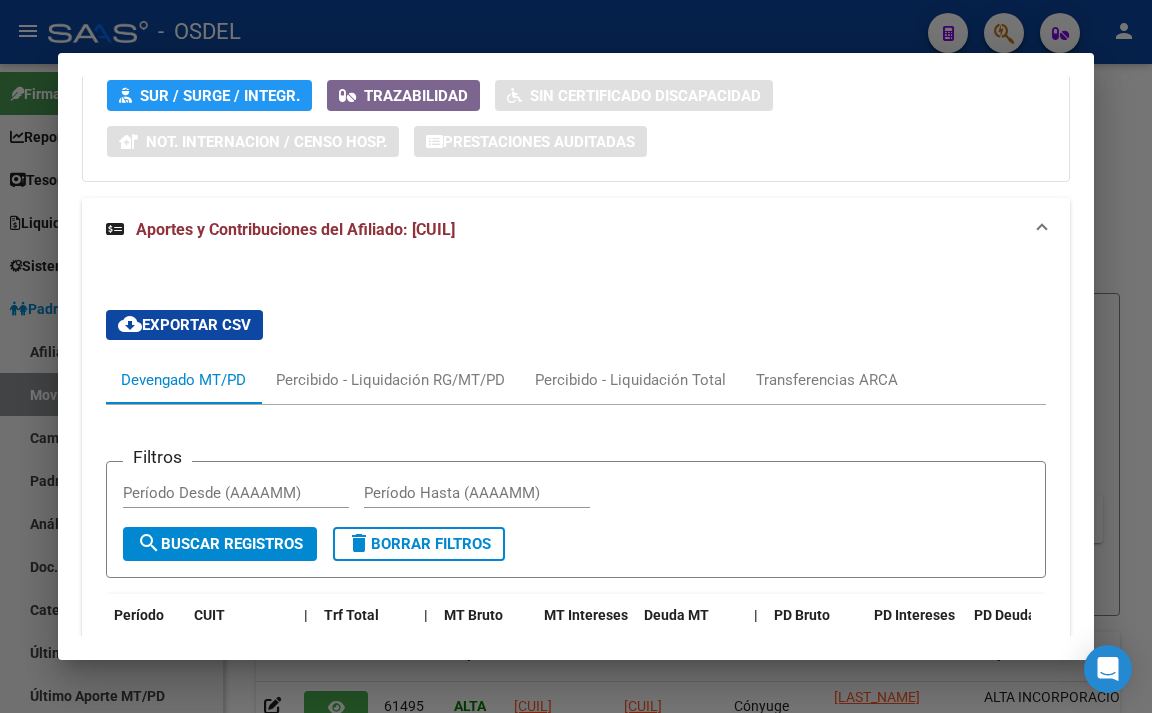 scroll, scrollTop: 1966, scrollLeft: 0, axis: vertical 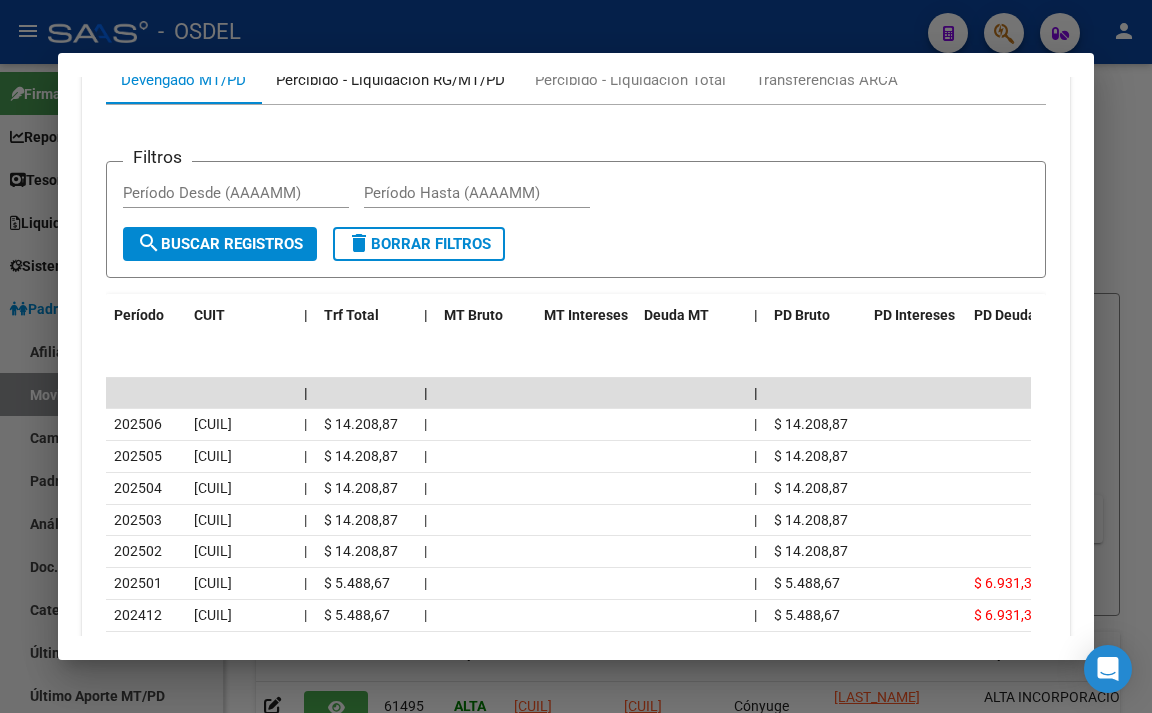 click on "Percibido - Liquidación RG/MT/PD" at bounding box center (390, 80) 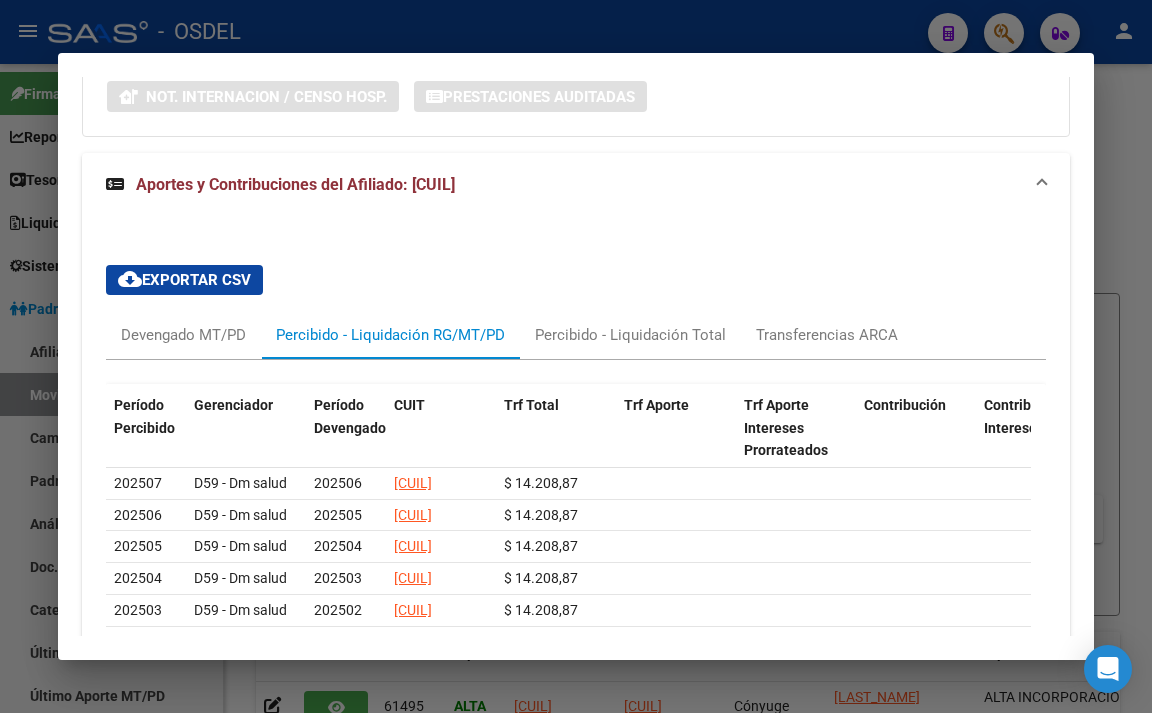 scroll, scrollTop: 1797, scrollLeft: 0, axis: vertical 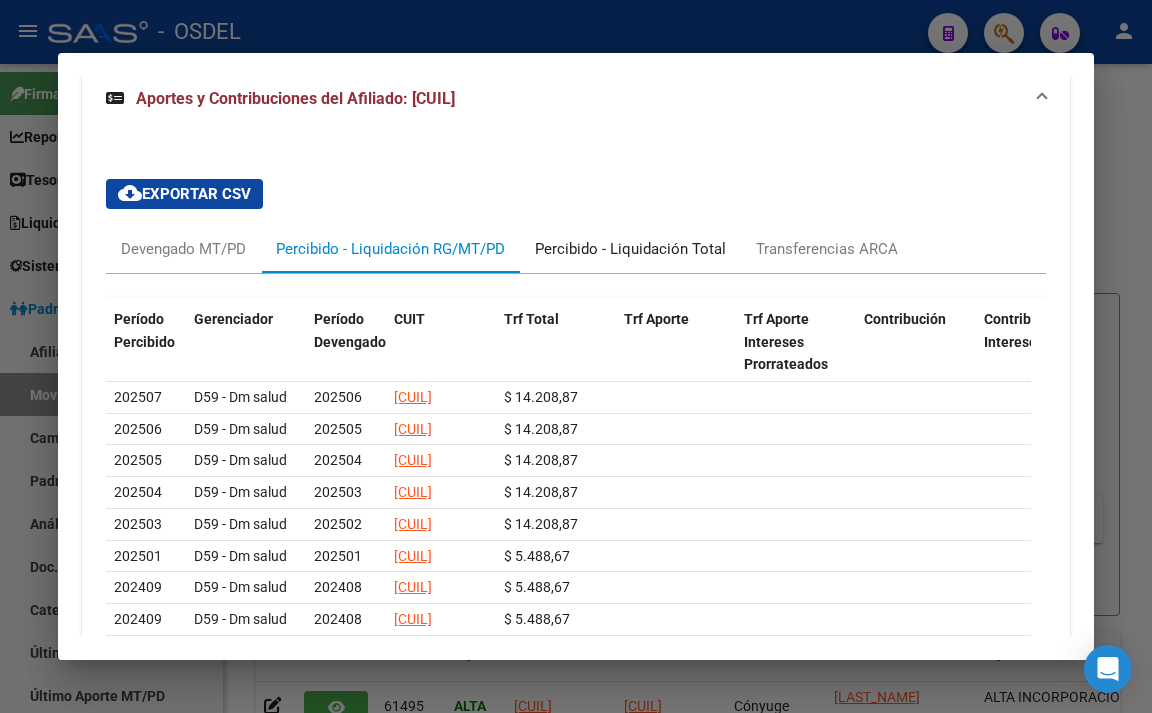 click on "Percibido - Liquidación Total" at bounding box center (630, 249) 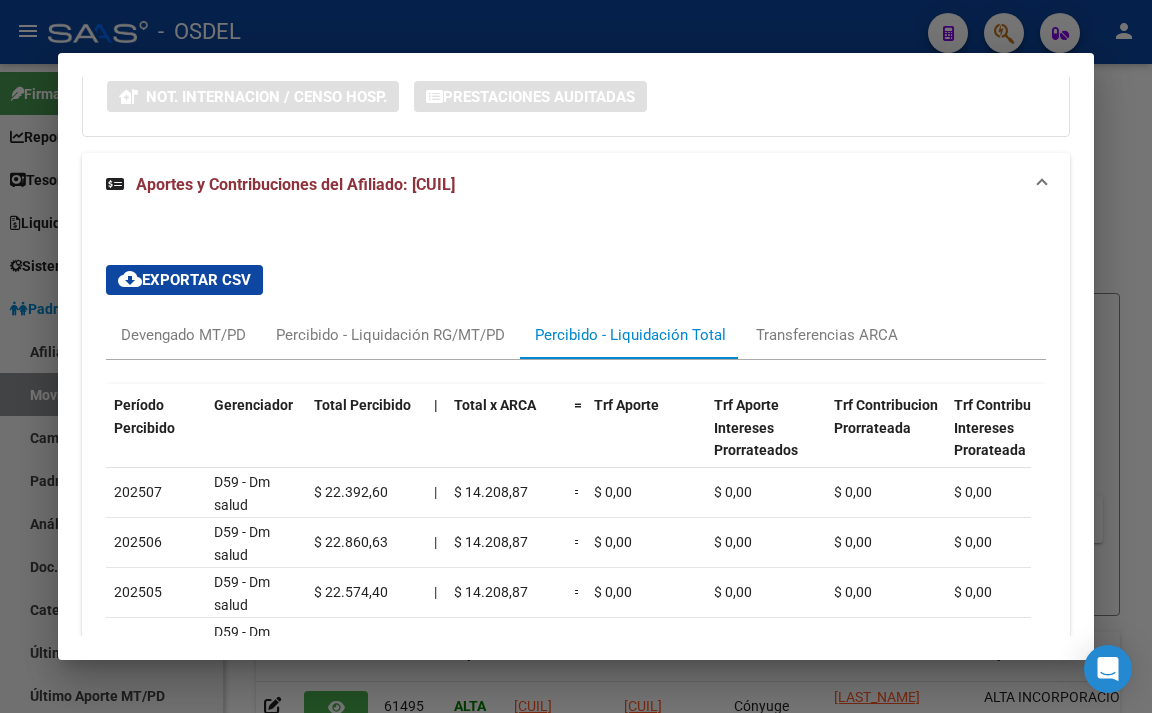 scroll, scrollTop: 1797, scrollLeft: 0, axis: vertical 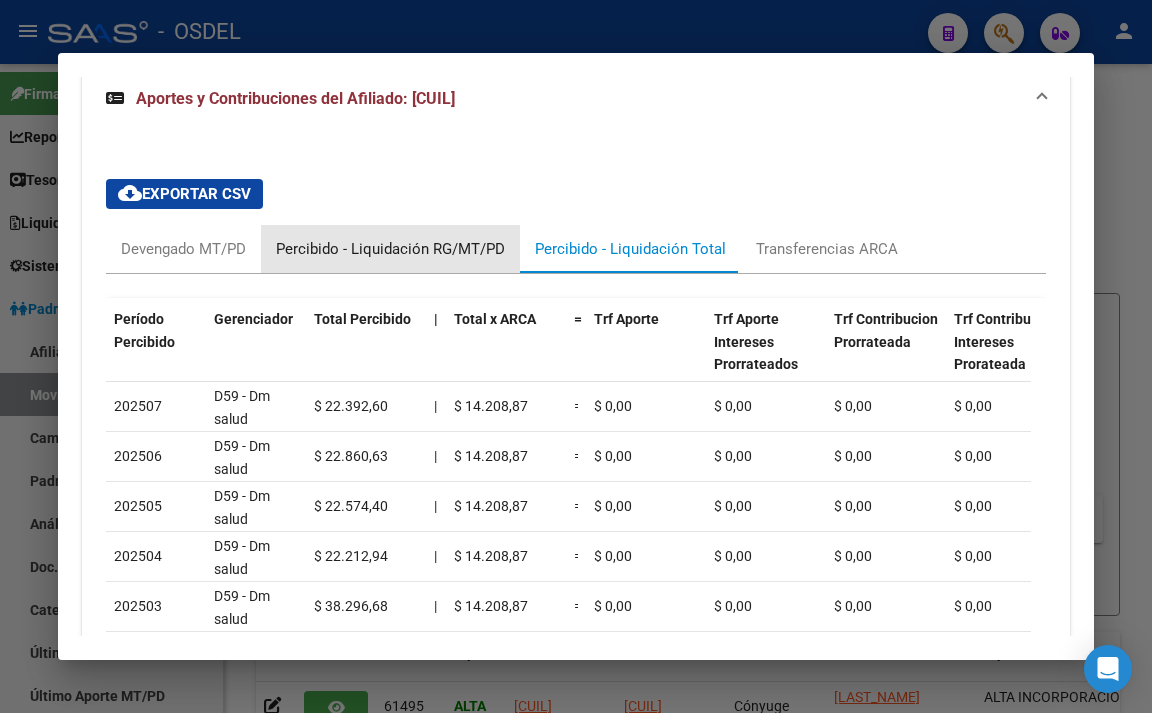 click on "Percibido - Liquidación RG/MT/PD" at bounding box center (390, 249) 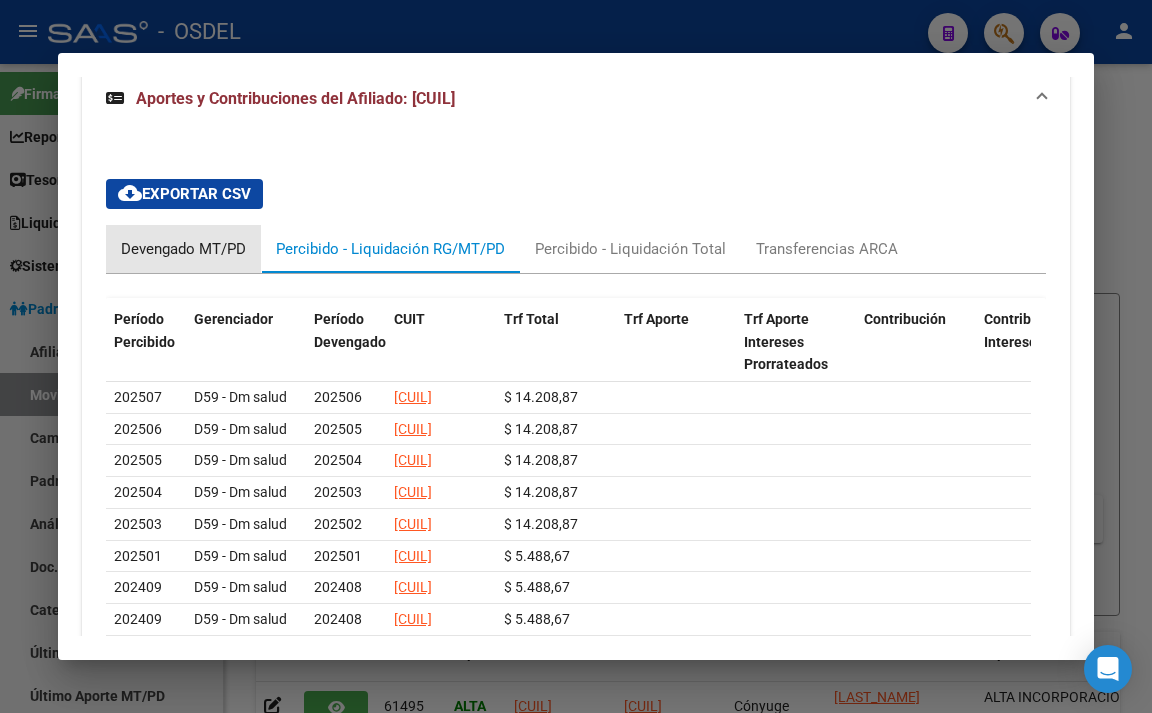 click on "Devengado MT/PD" at bounding box center (183, 249) 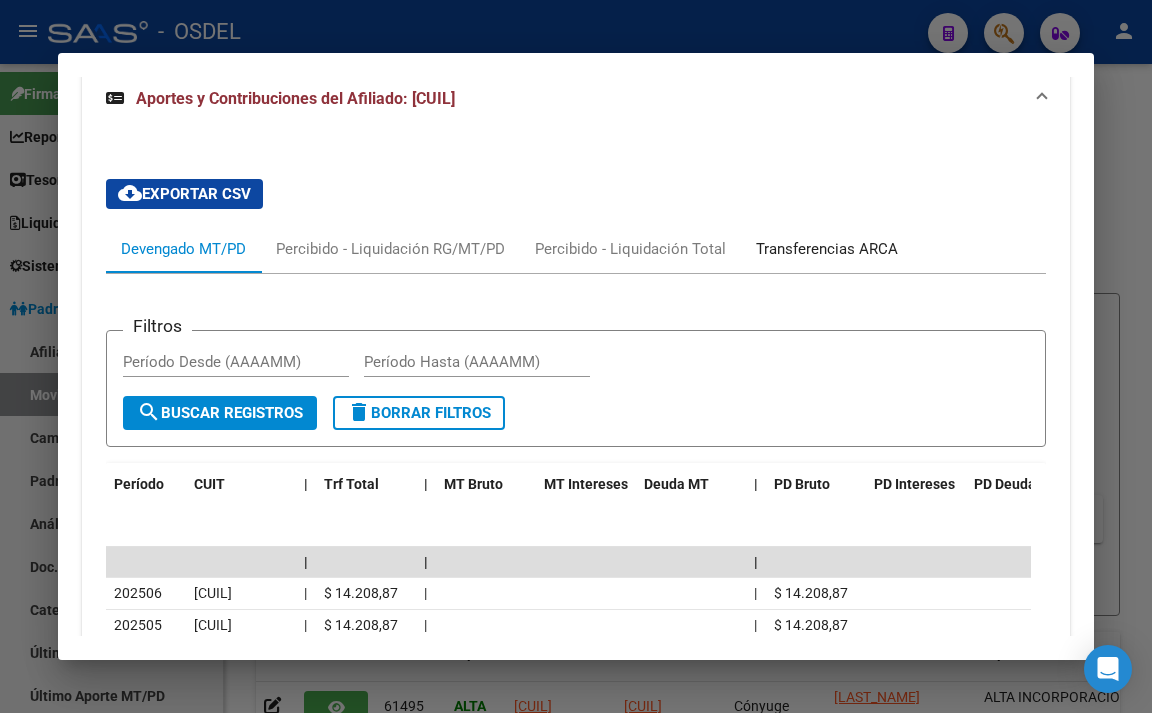 click on "Transferencias ARCA" at bounding box center [827, 249] 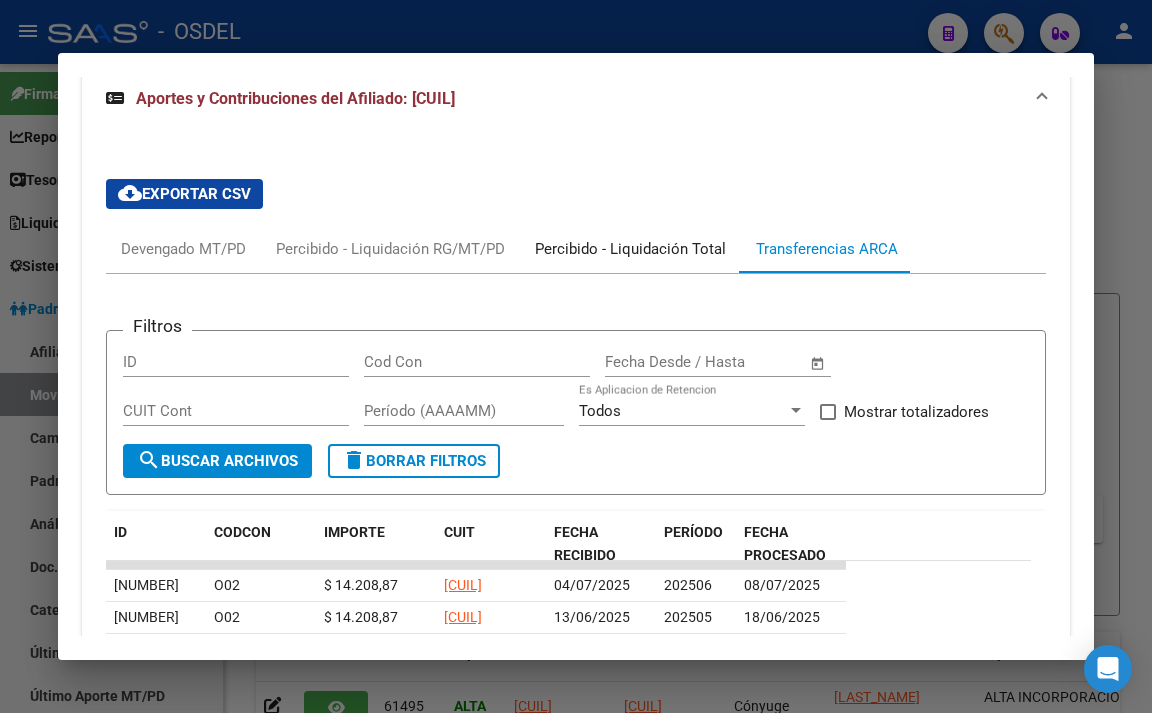 click on "Percibido - Liquidación Total" at bounding box center (630, 249) 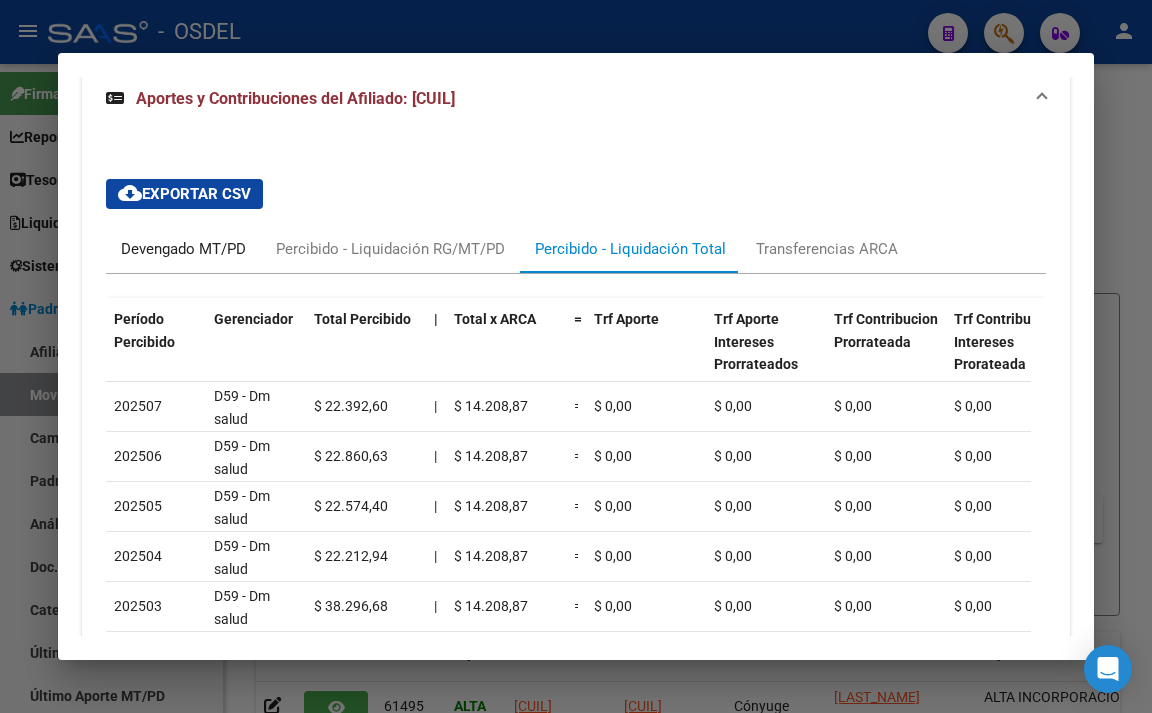 click on "Devengado MT/PD" at bounding box center [183, 249] 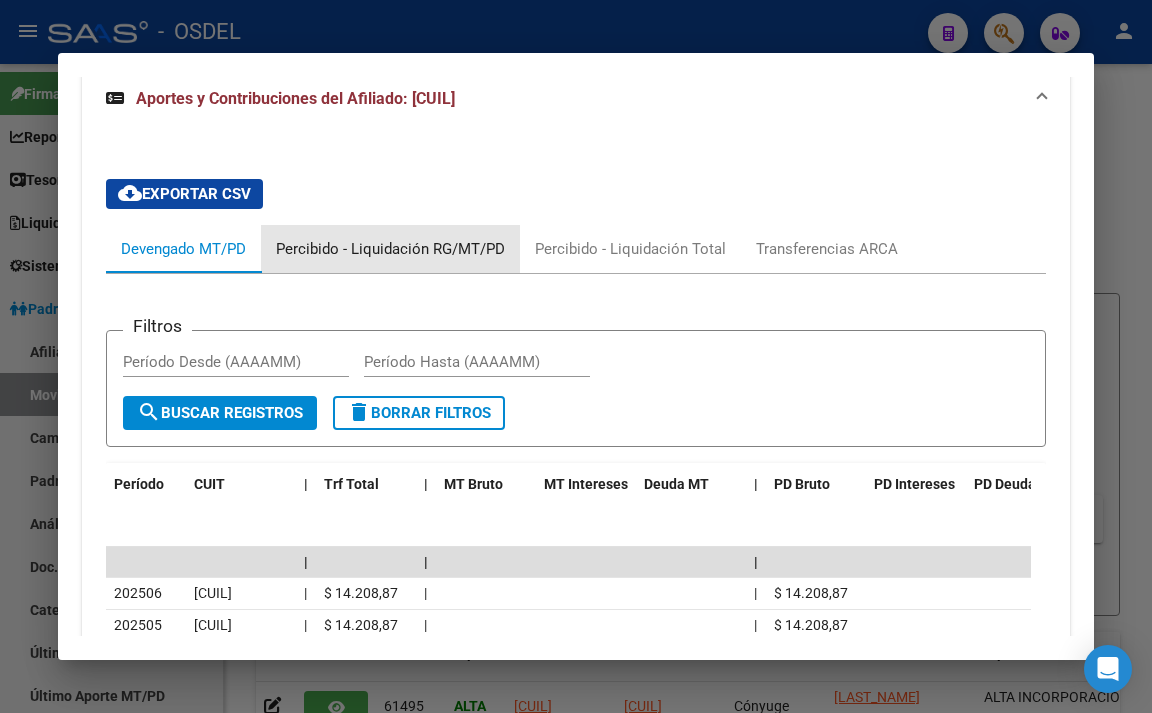 click on "Percibido - Liquidación RG/MT/PD" at bounding box center (390, 249) 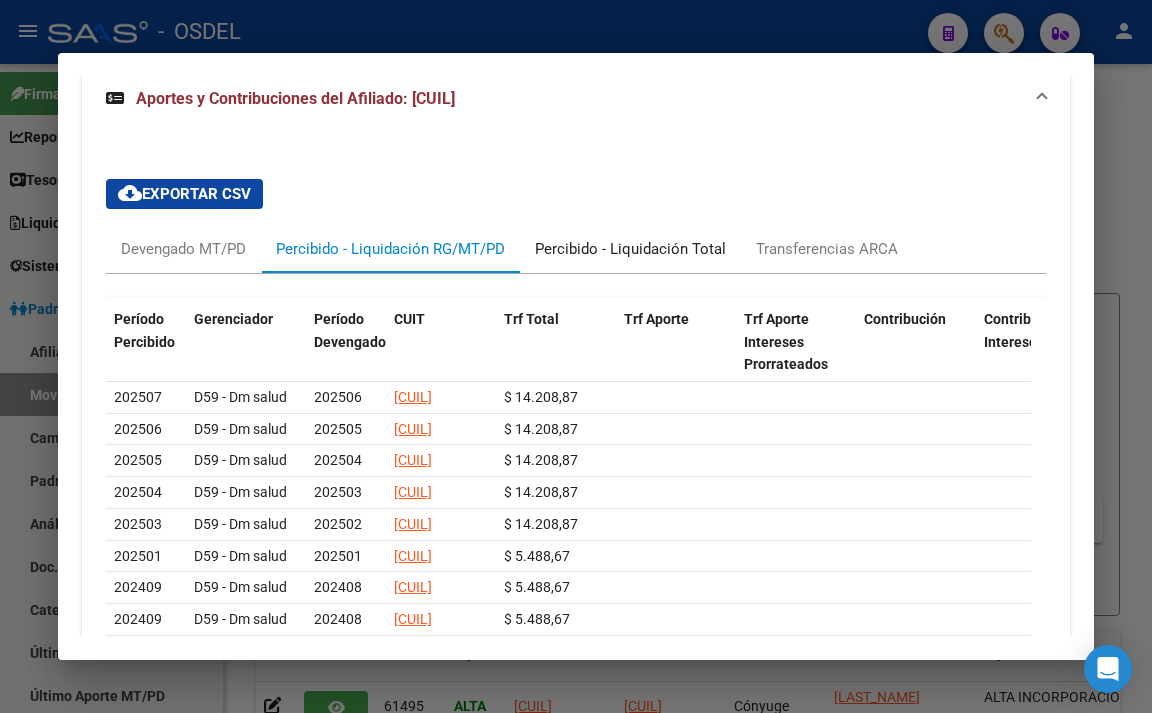 click on "Percibido - Liquidación Total" at bounding box center [630, 249] 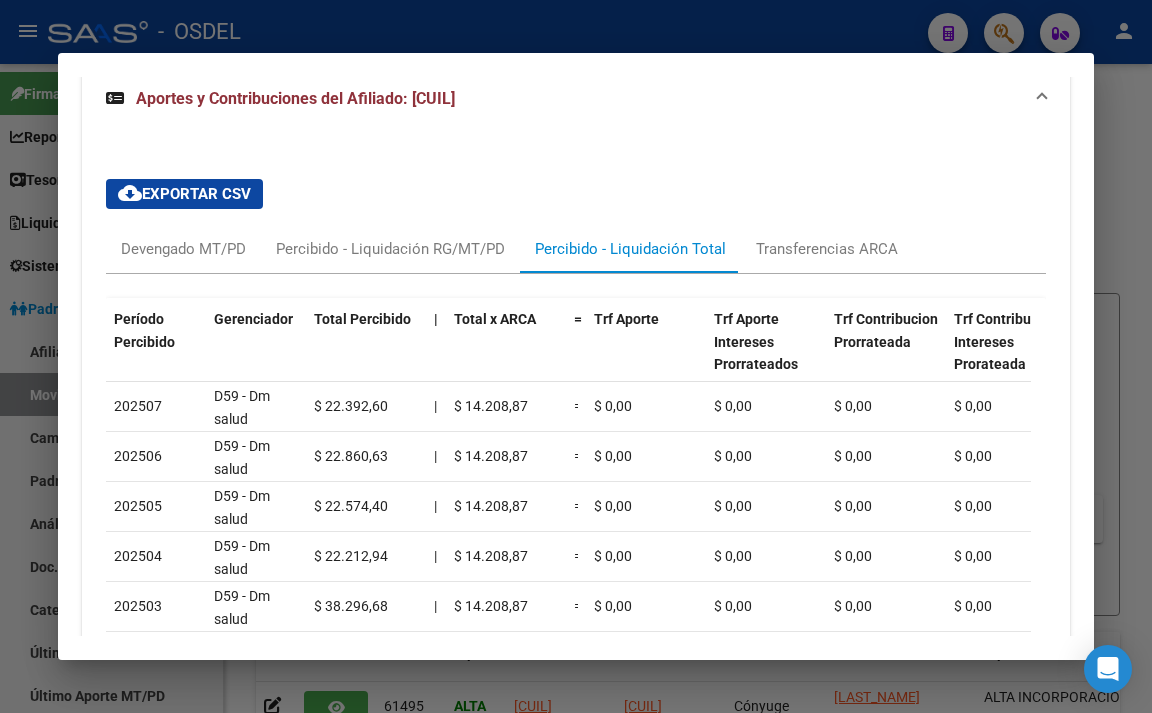 click at bounding box center (576, 356) 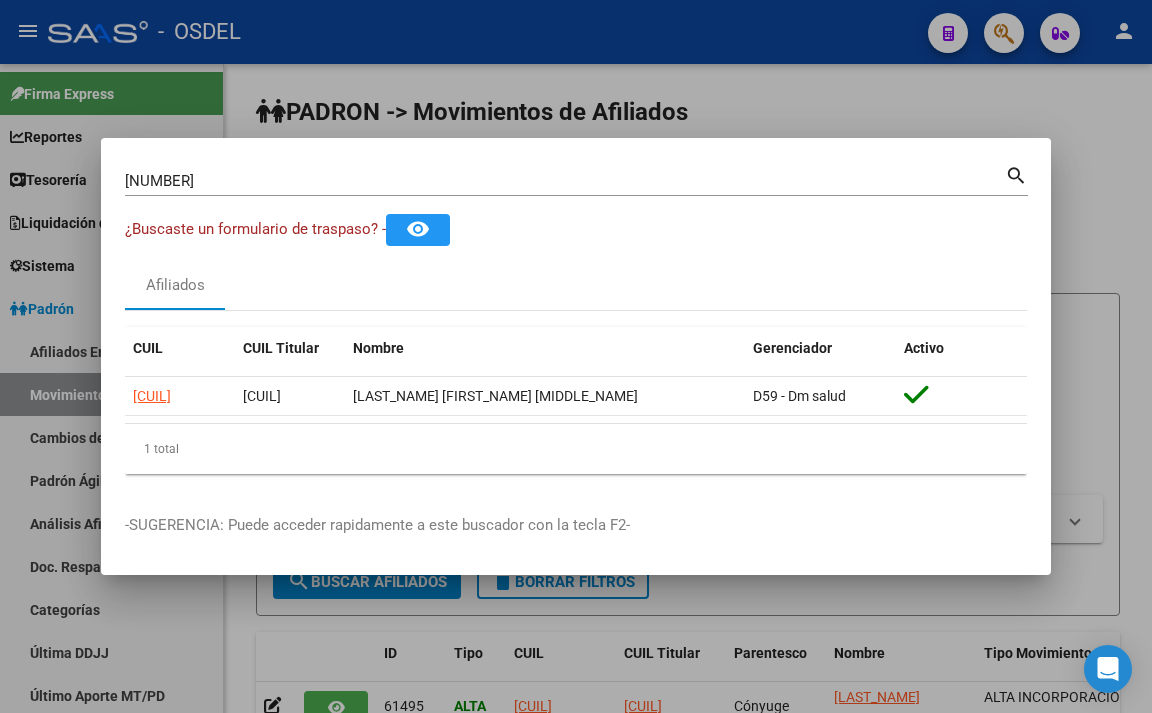 click at bounding box center [576, 356] 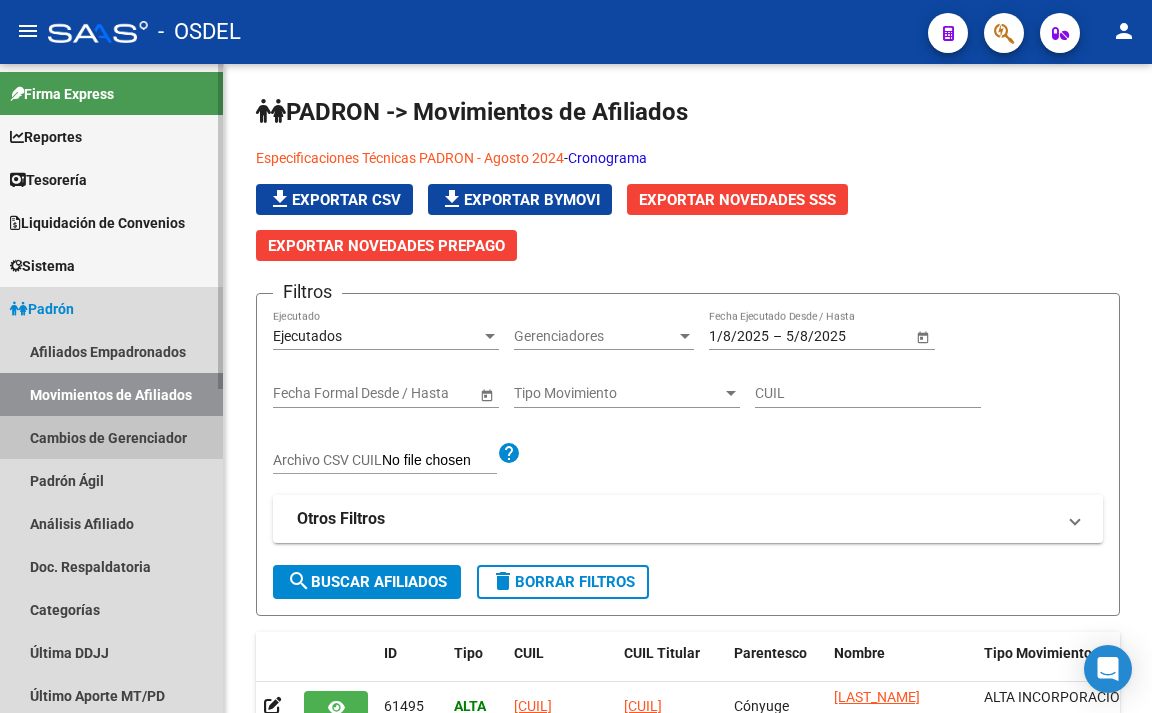 click on "Cambios de Gerenciador" at bounding box center (111, 437) 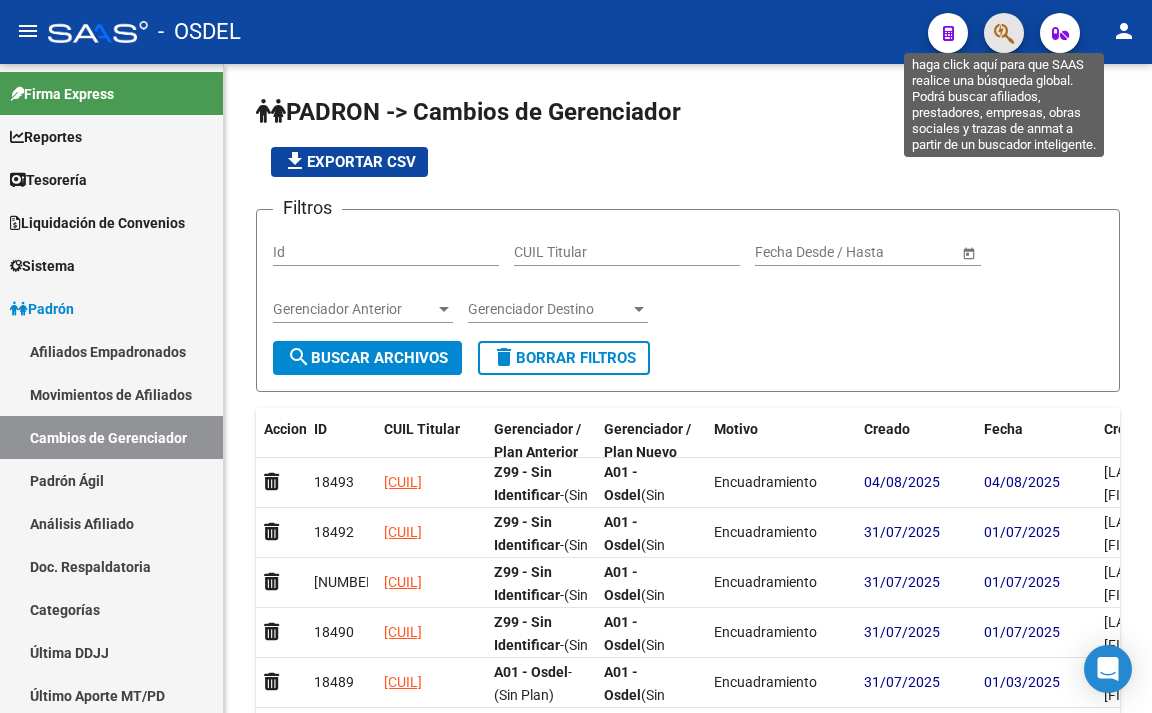 click 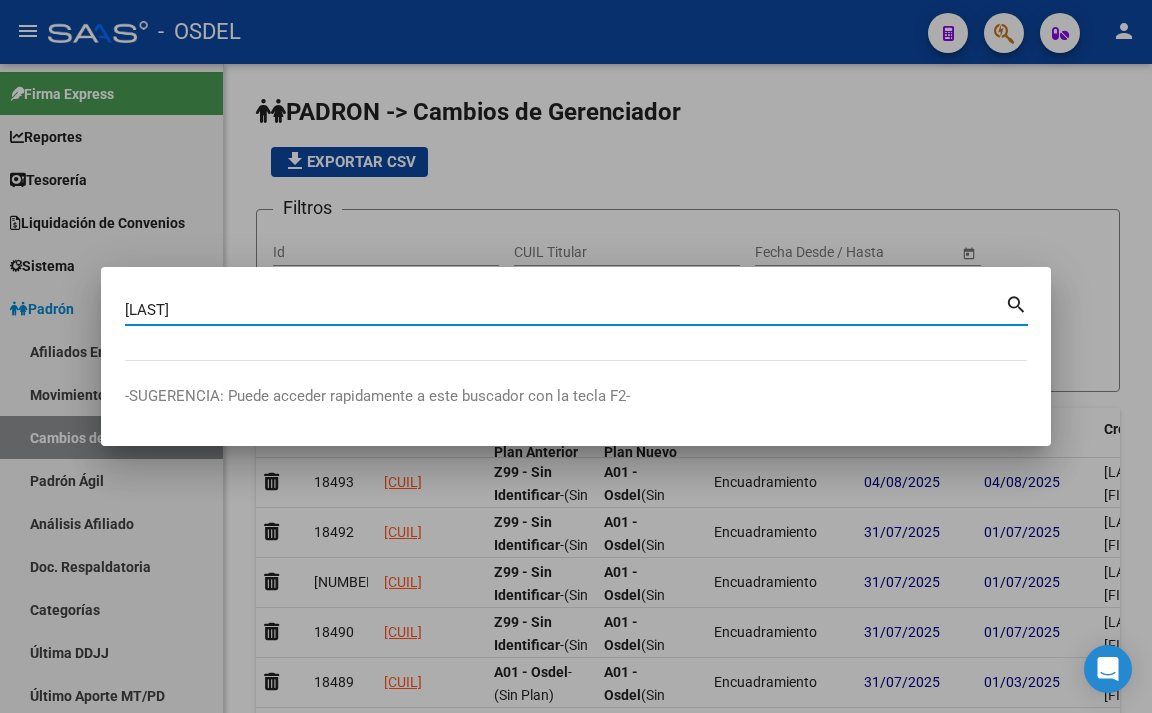 type on "[LAST]" 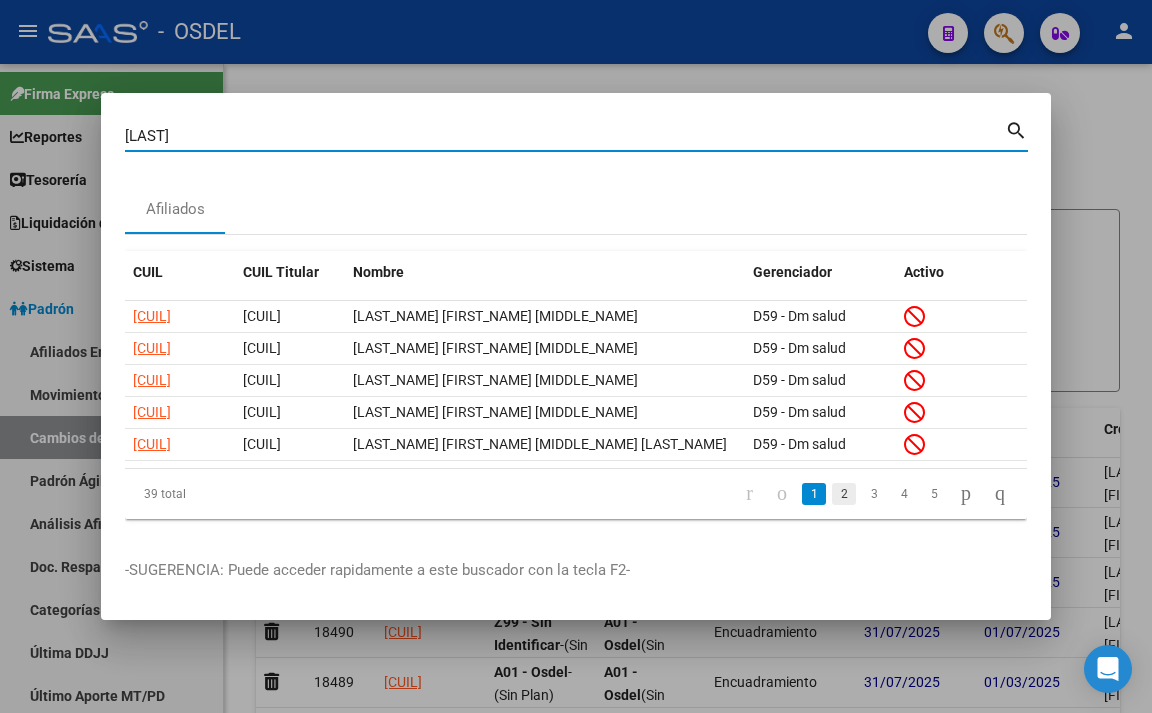 click on "2" 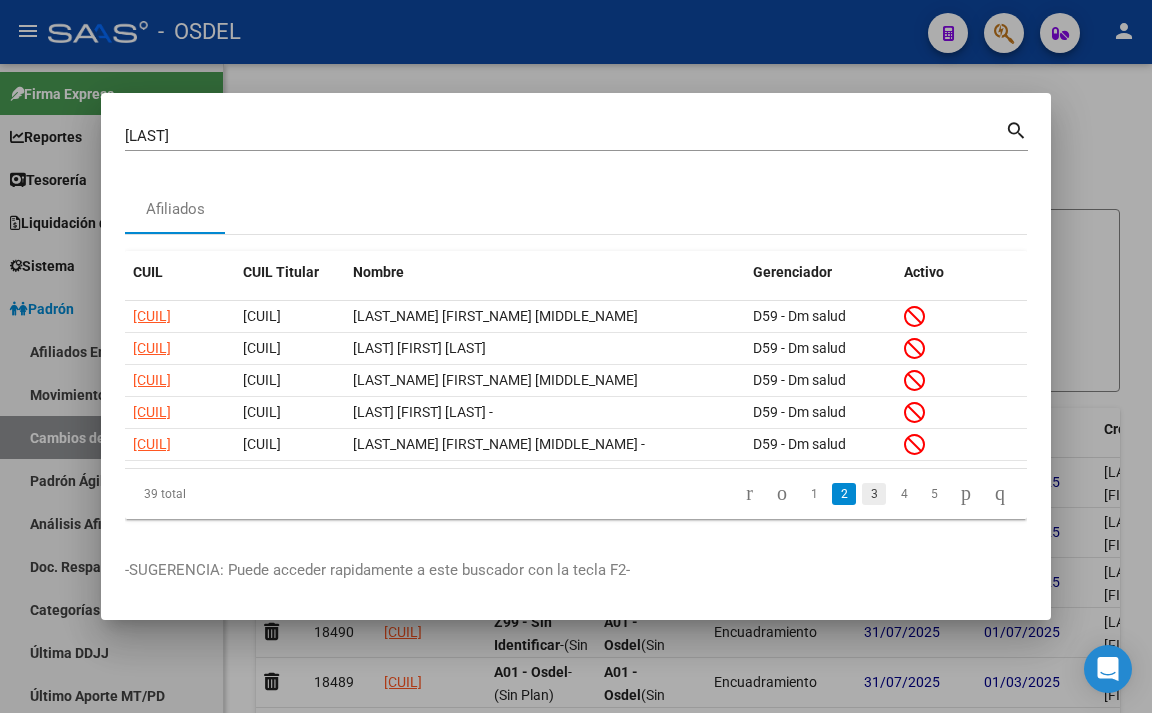 click on "3" 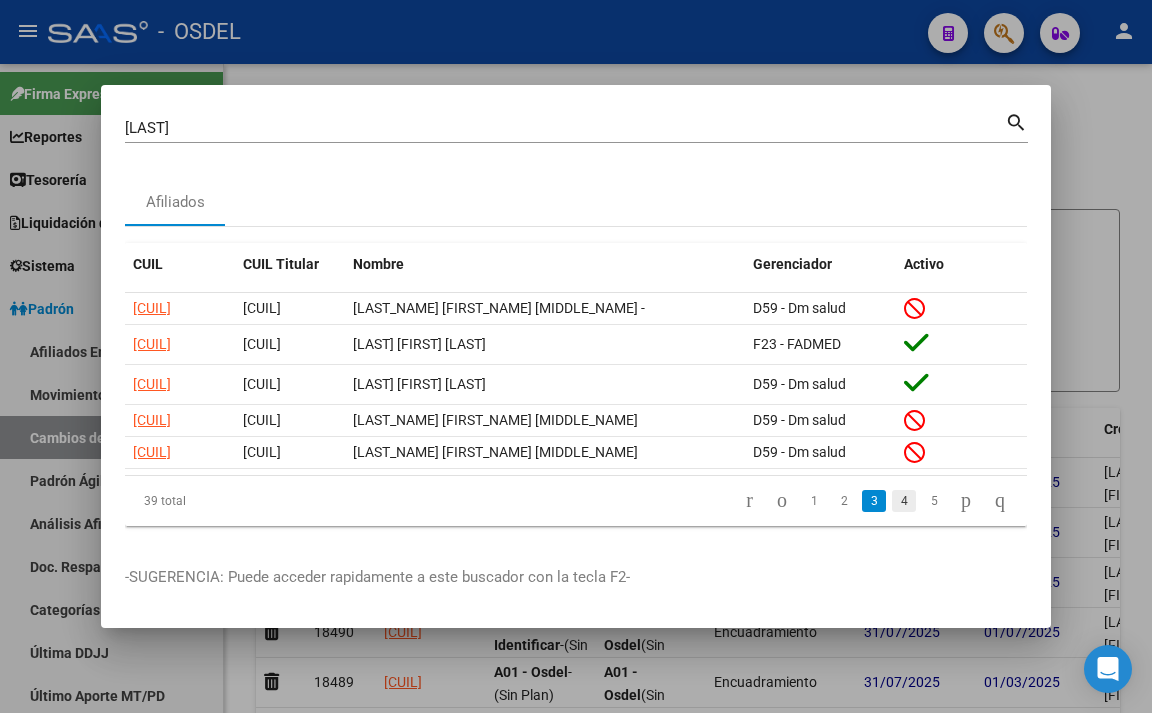 click on "4" 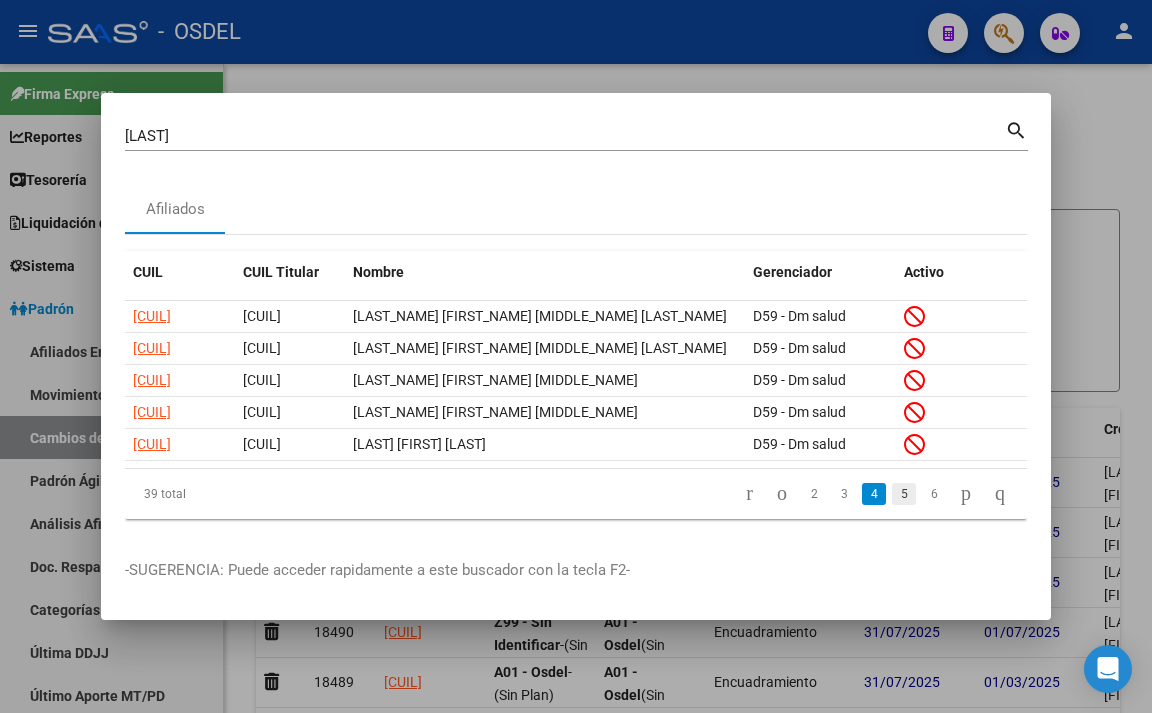 click on "5" 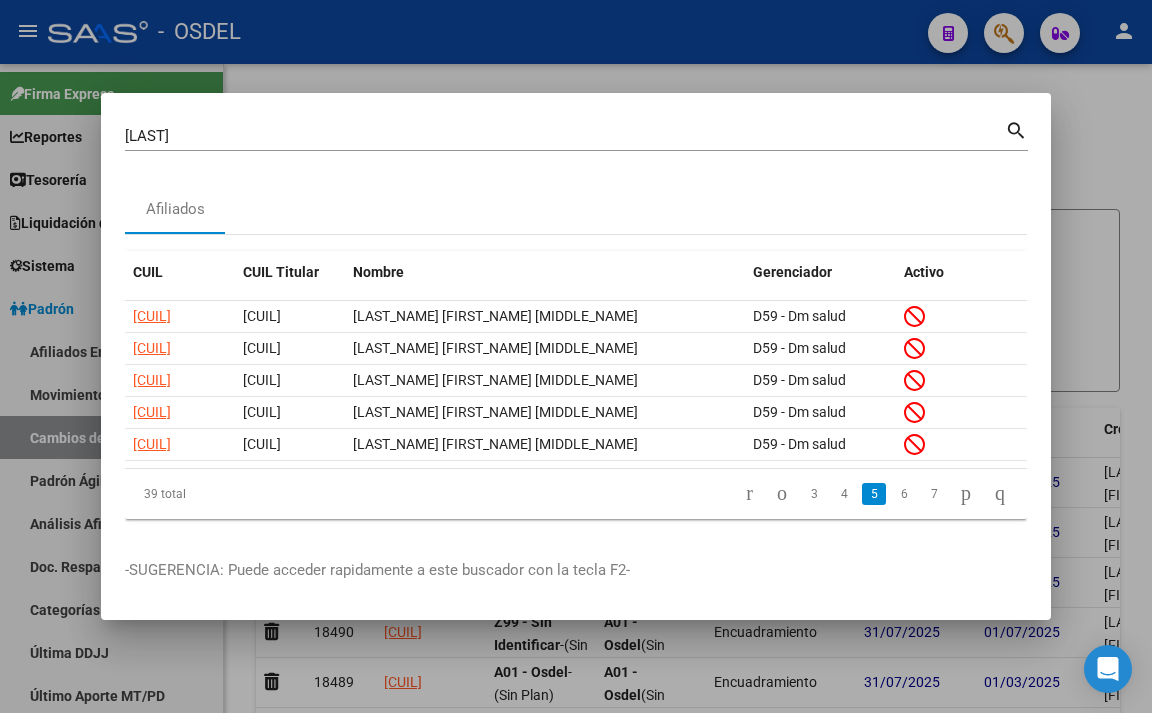 click on "6" 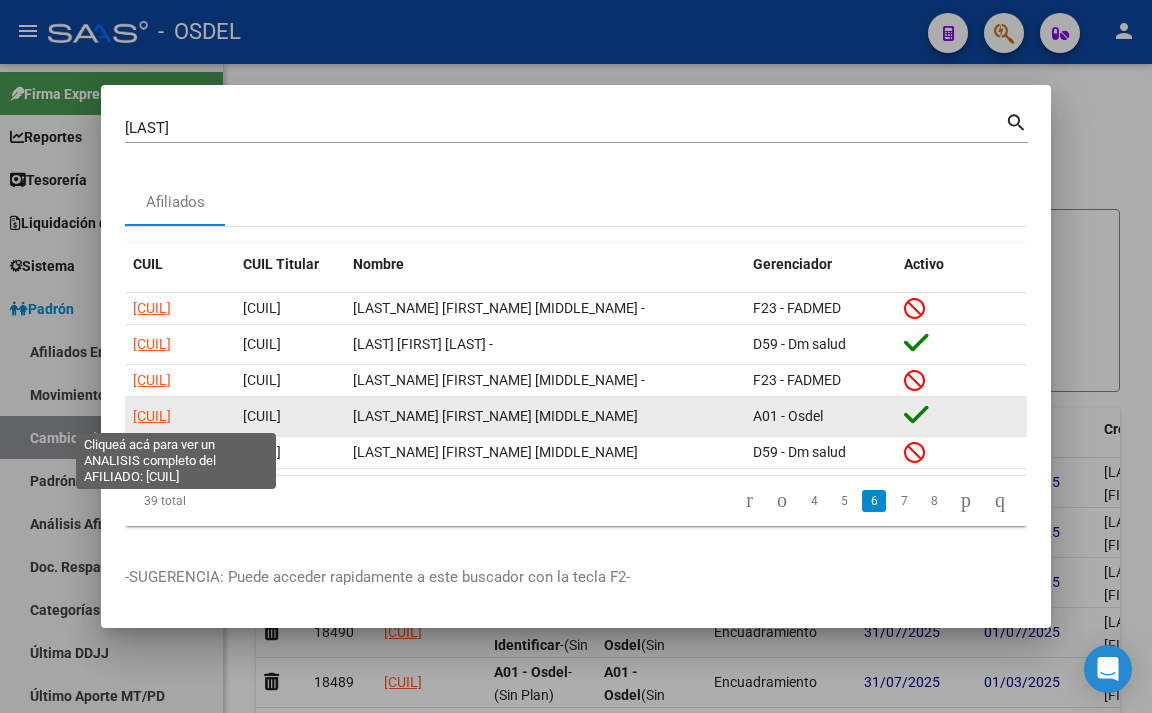 click on "[CUIL]" 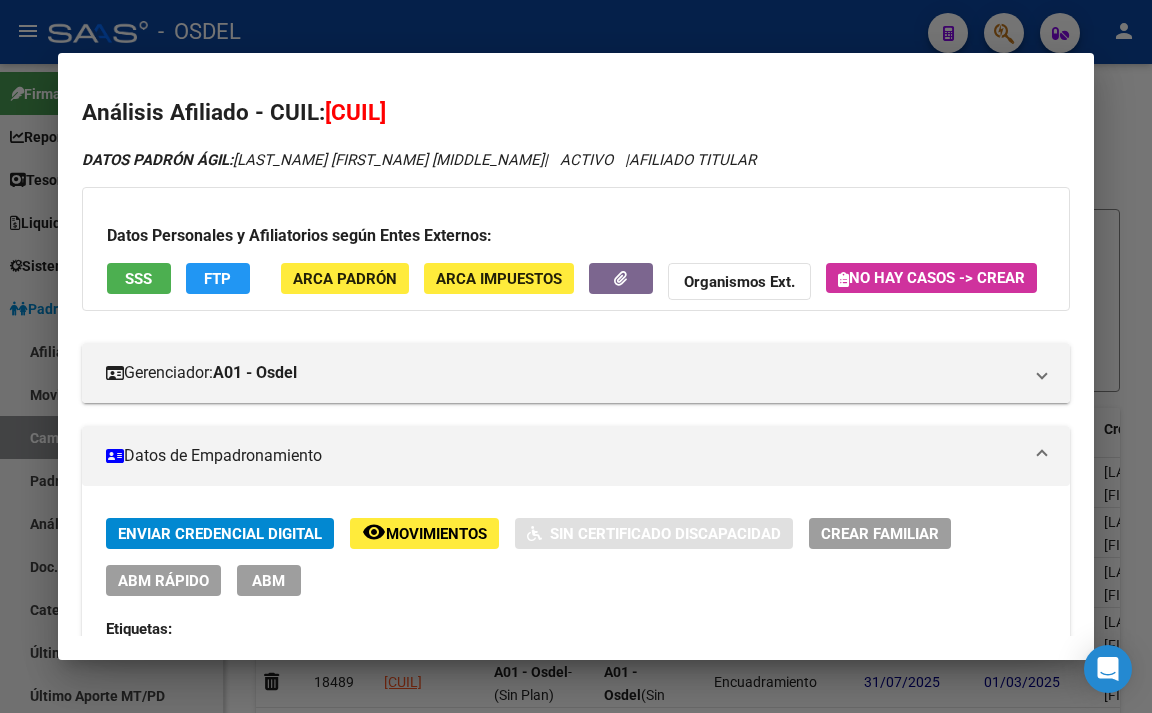 click at bounding box center (576, 356) 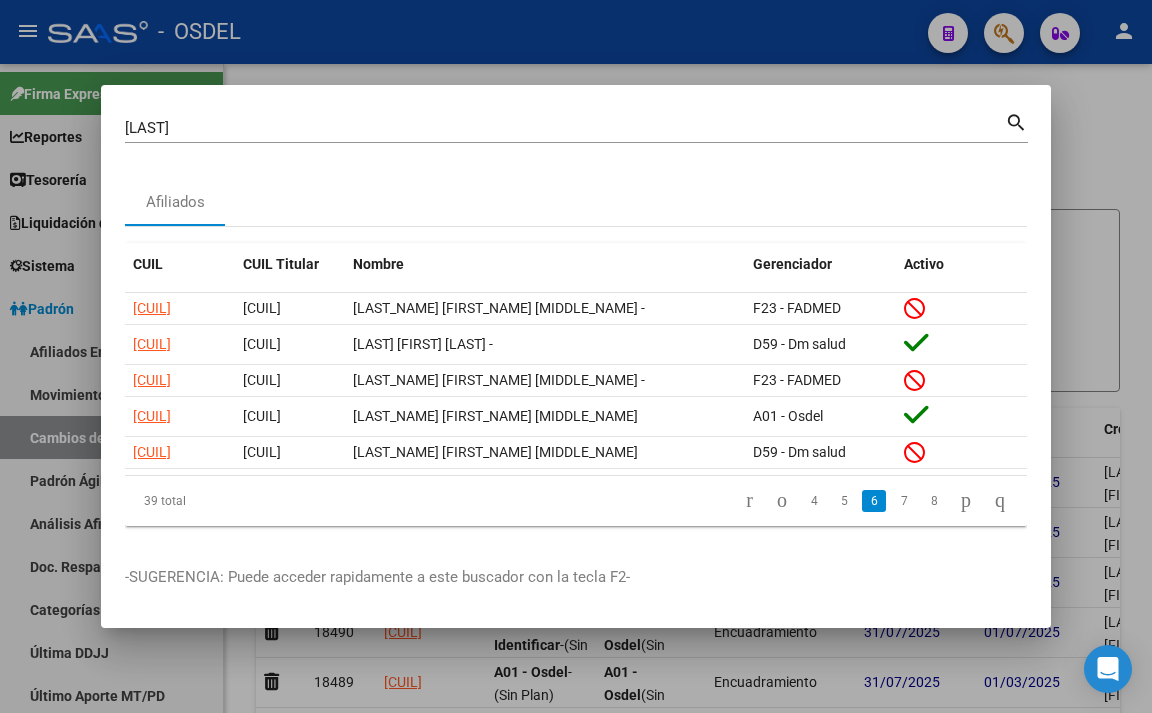 click at bounding box center [576, 356] 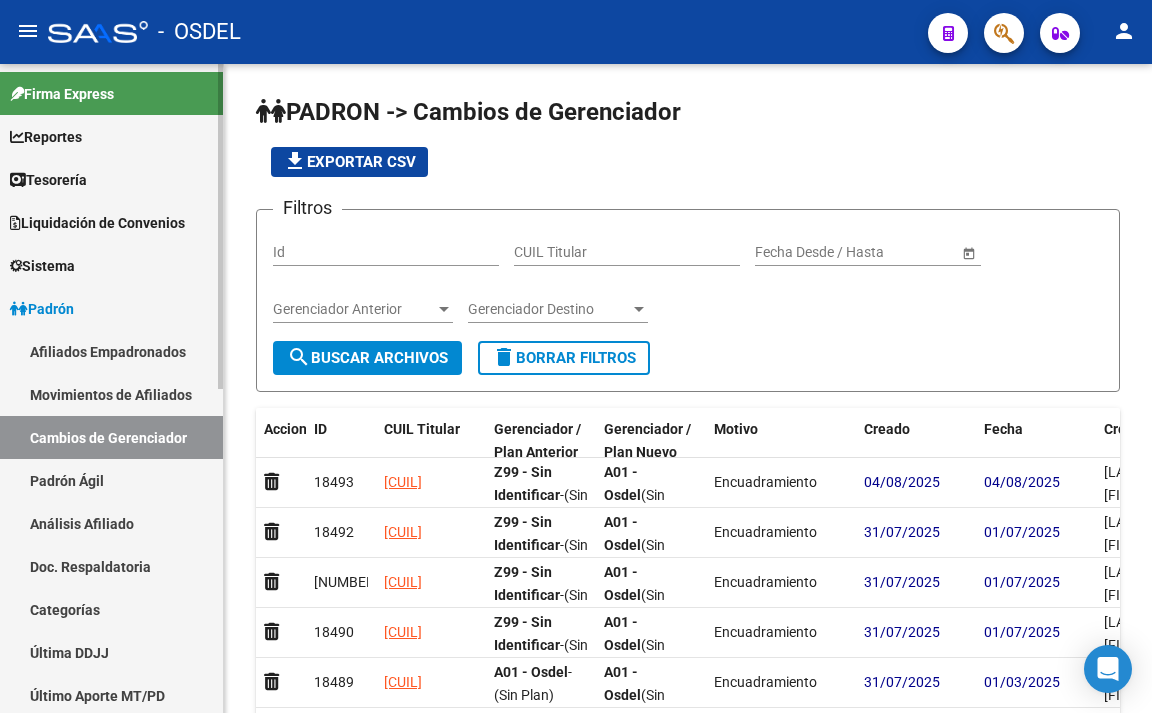 click on "Sistema" at bounding box center [111, 265] 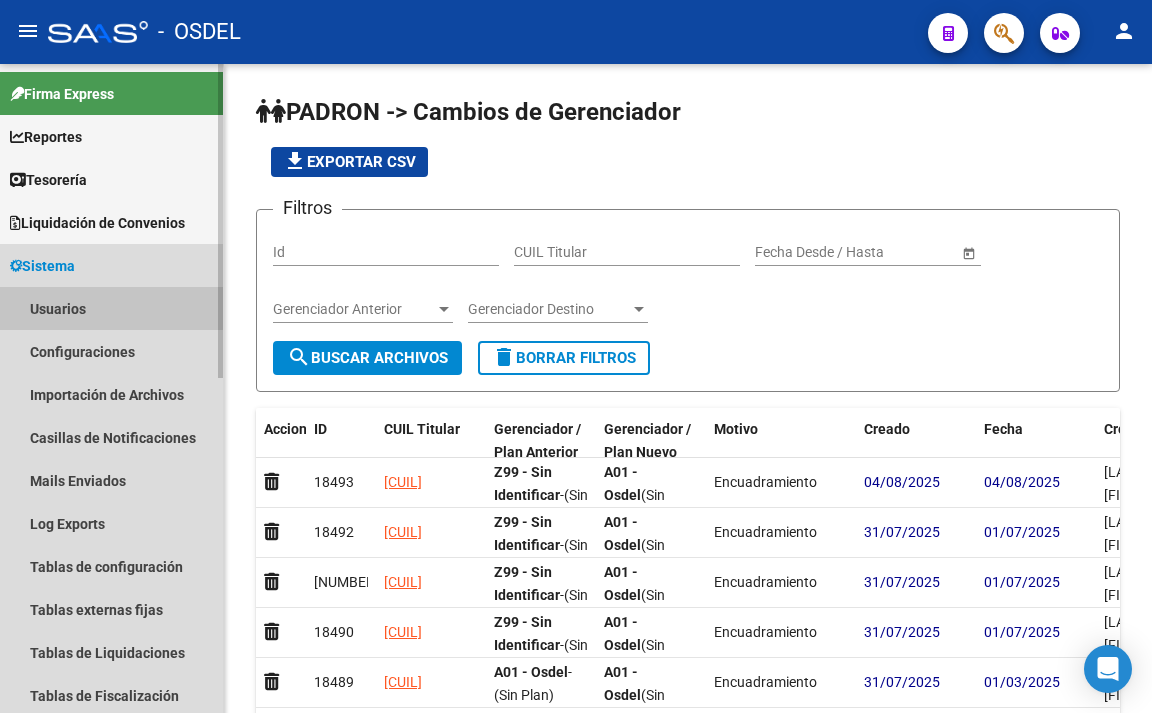 click on "Usuarios" at bounding box center (111, 308) 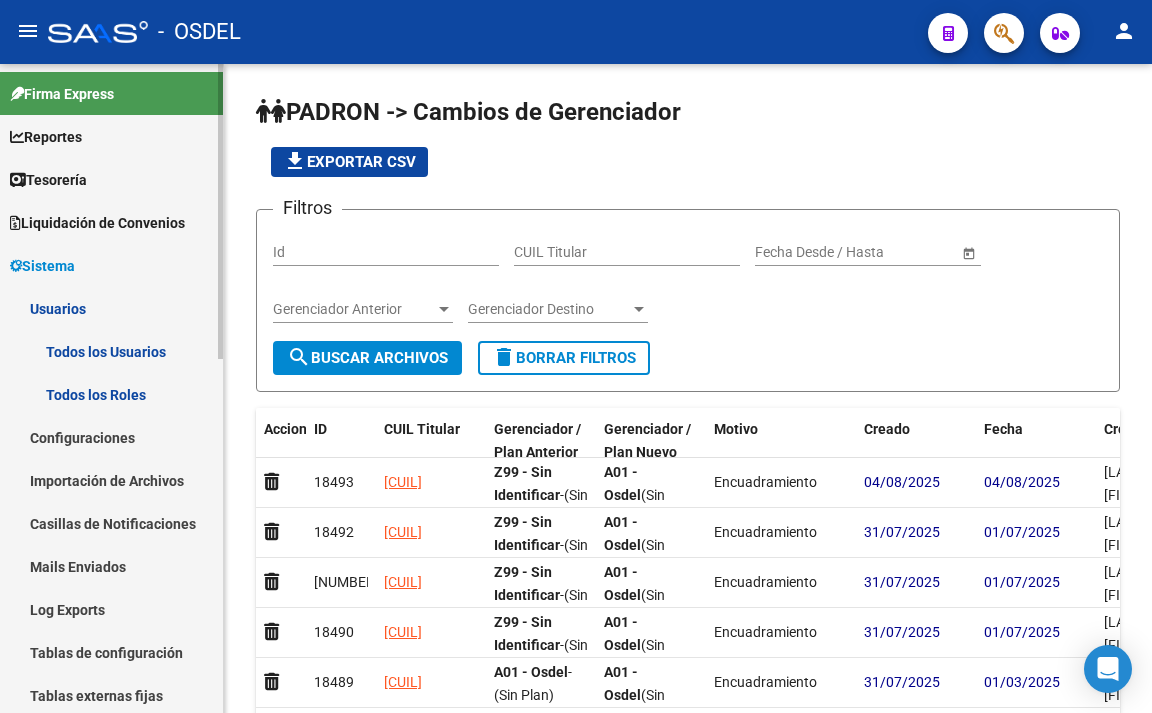 click on "Tesorería" at bounding box center [111, 179] 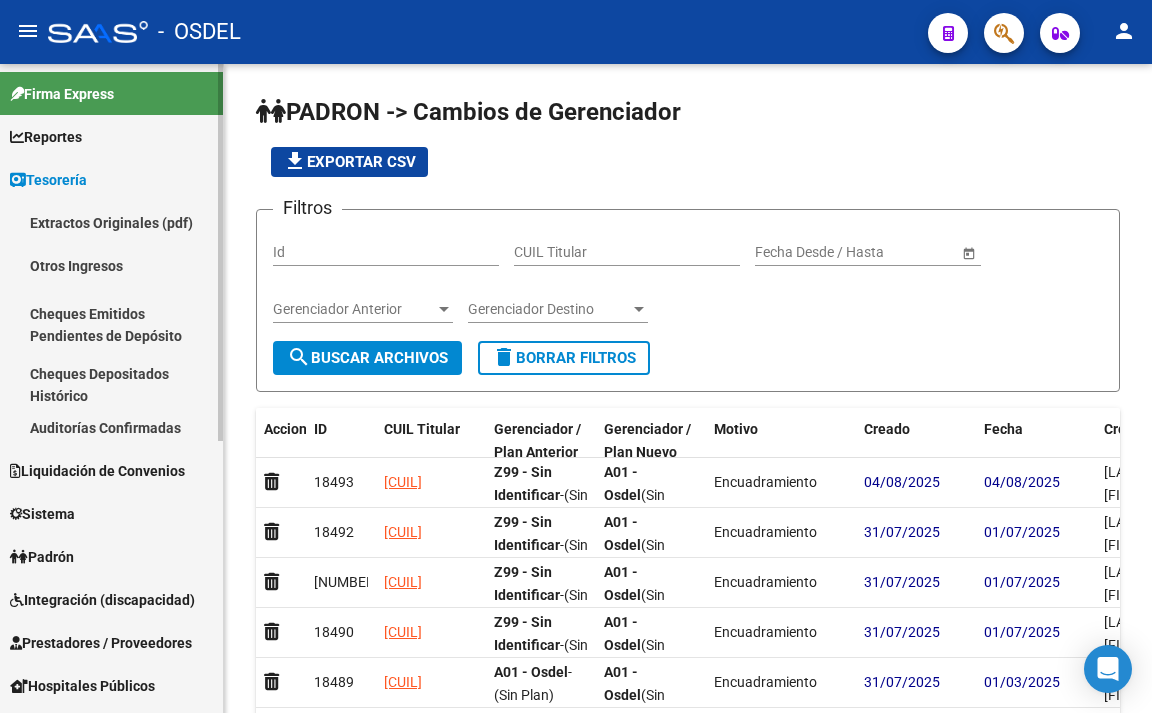 click on "Liquidación de Convenios" at bounding box center [97, 471] 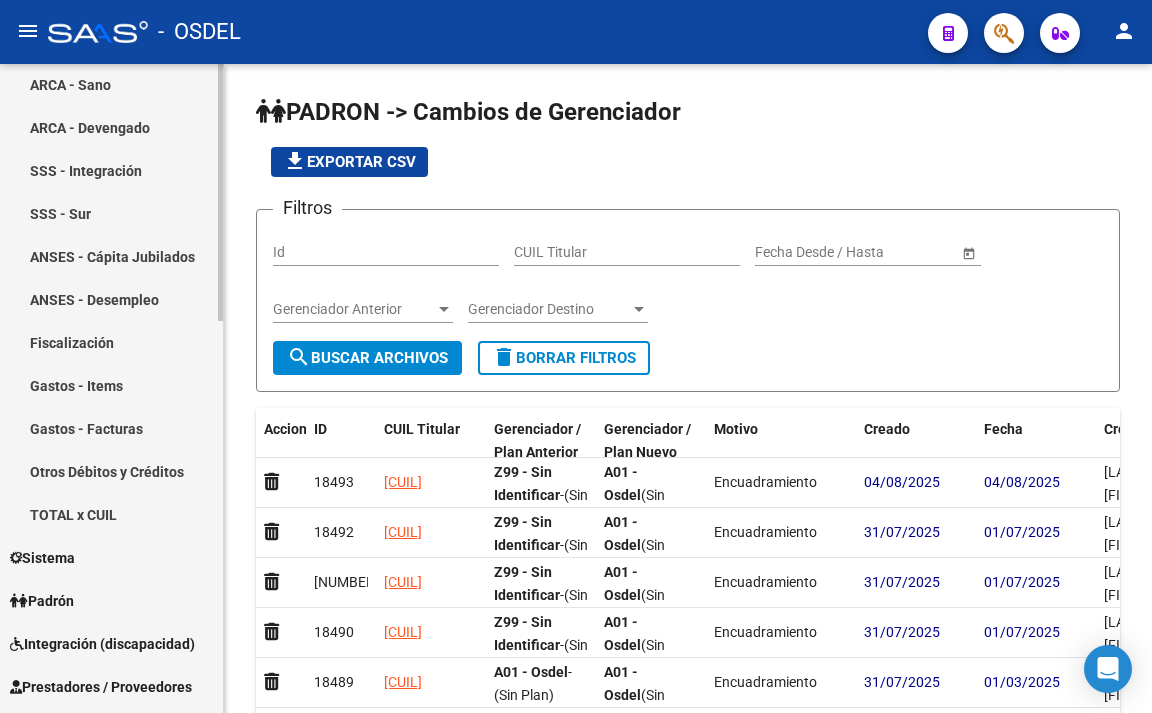 scroll, scrollTop: 500, scrollLeft: 0, axis: vertical 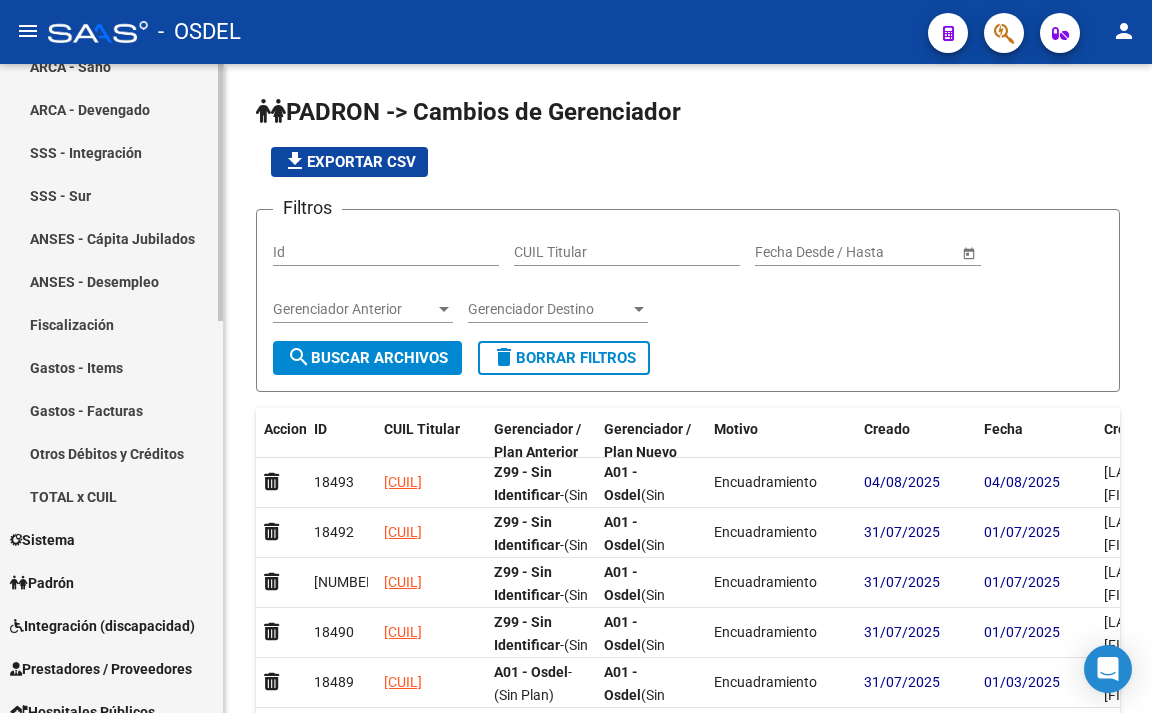 click on "Fiscalización" at bounding box center [111, 324] 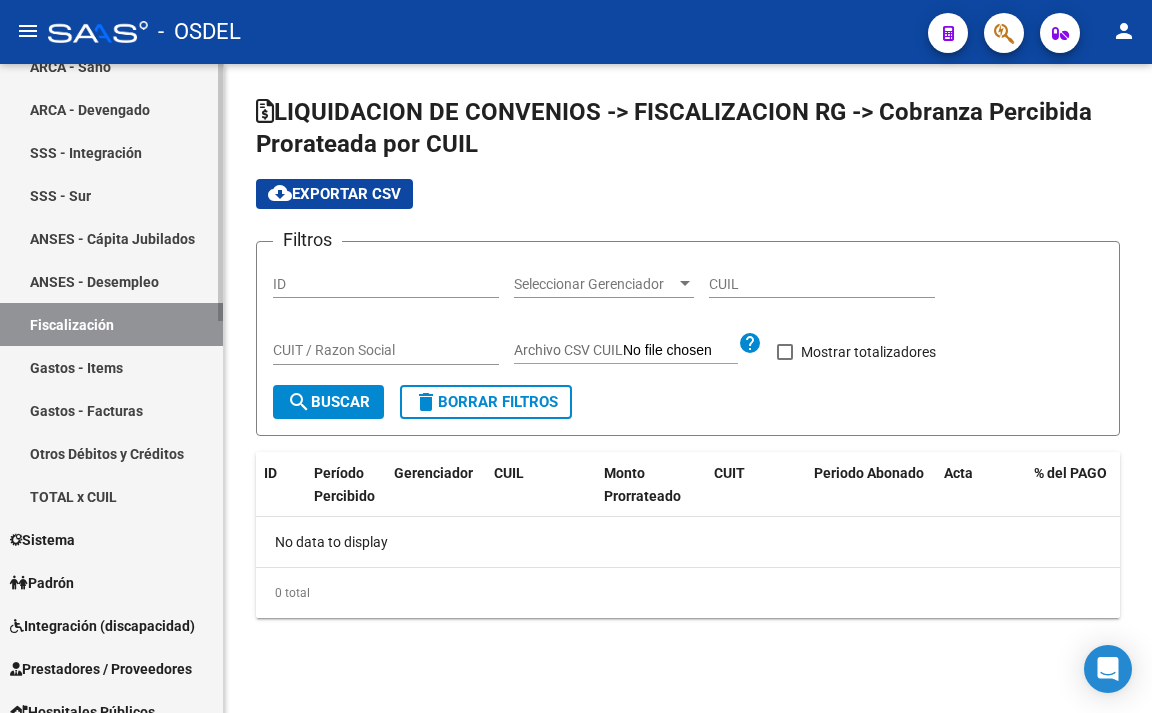 checkbox on "true" 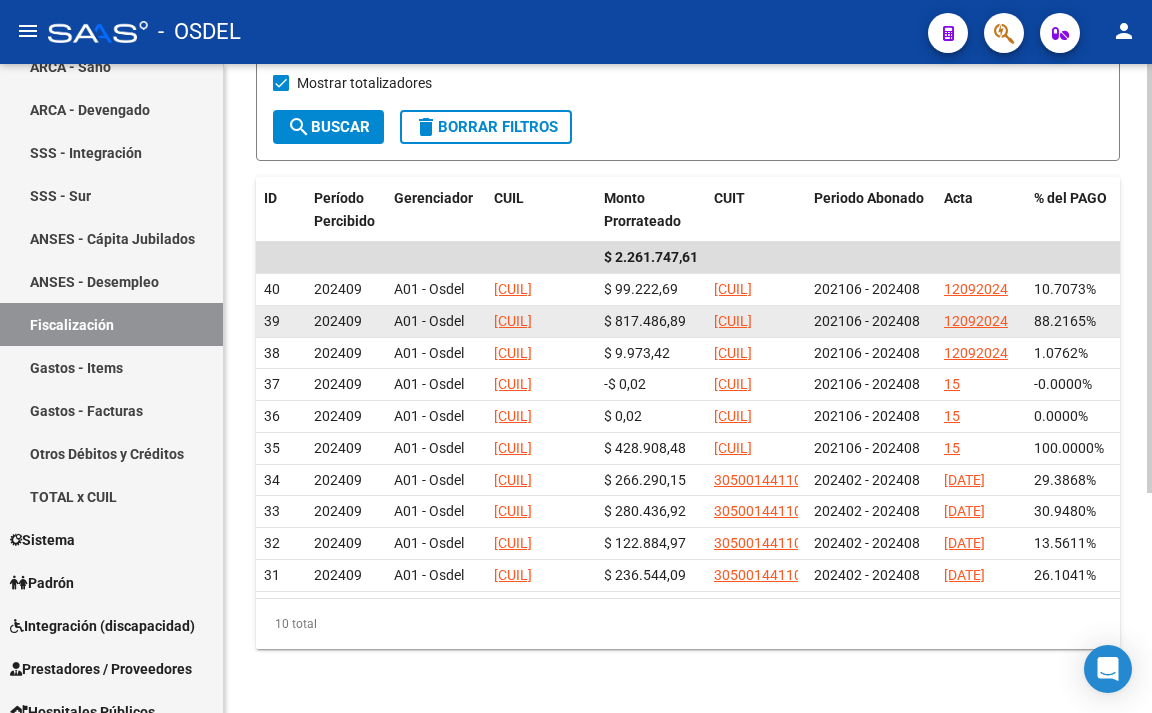 scroll, scrollTop: 332, scrollLeft: 0, axis: vertical 